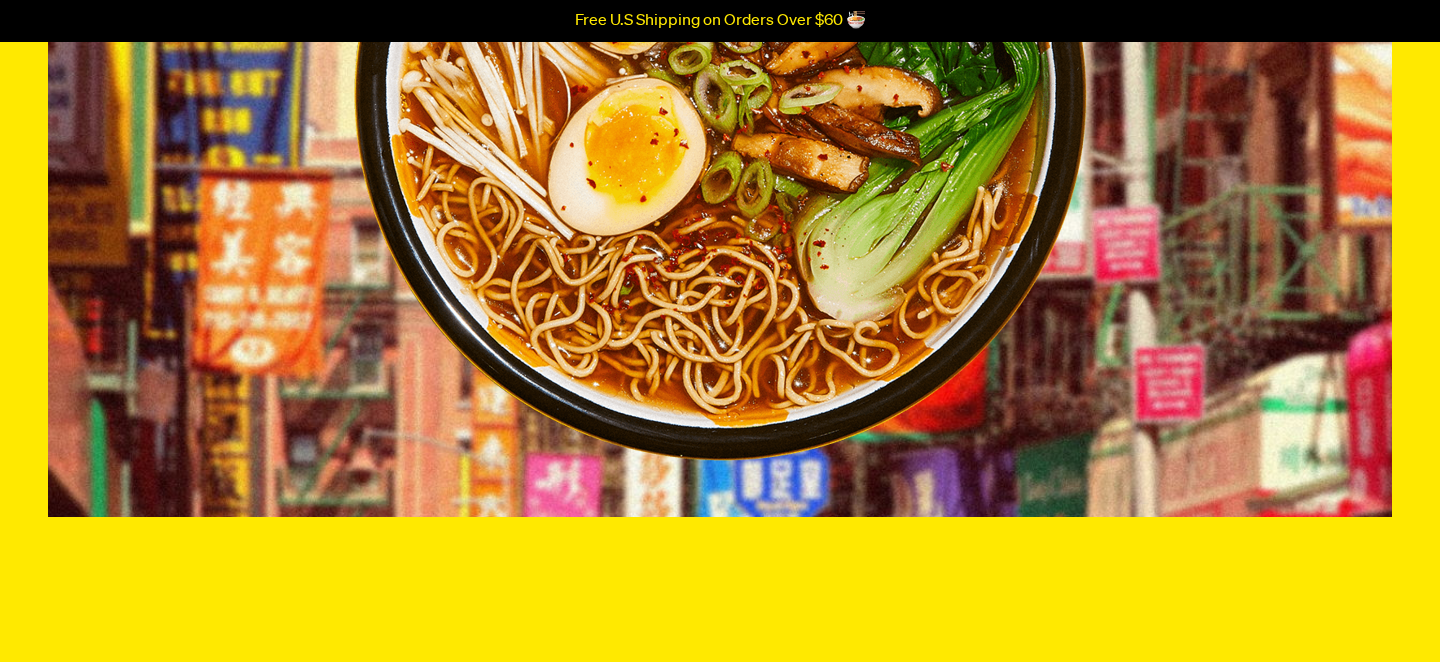 scroll, scrollTop: 732, scrollLeft: 0, axis: vertical 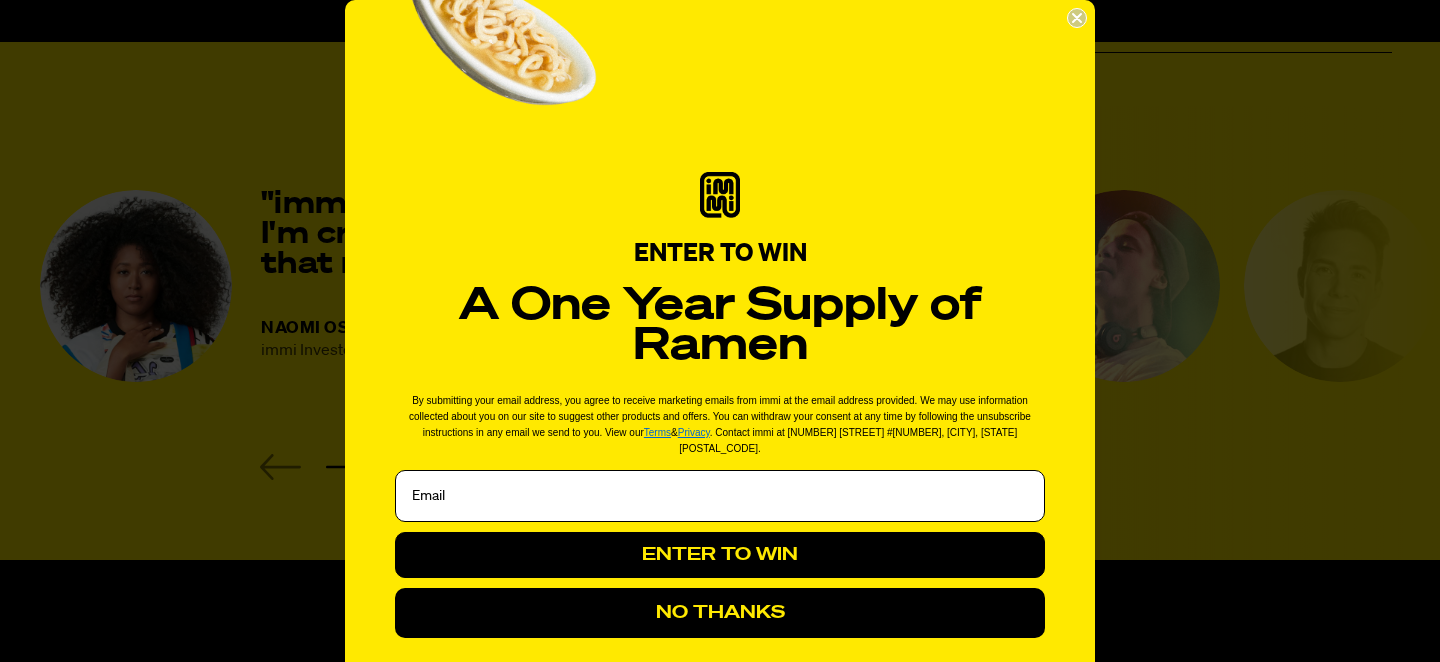 click at bounding box center (720, 496) 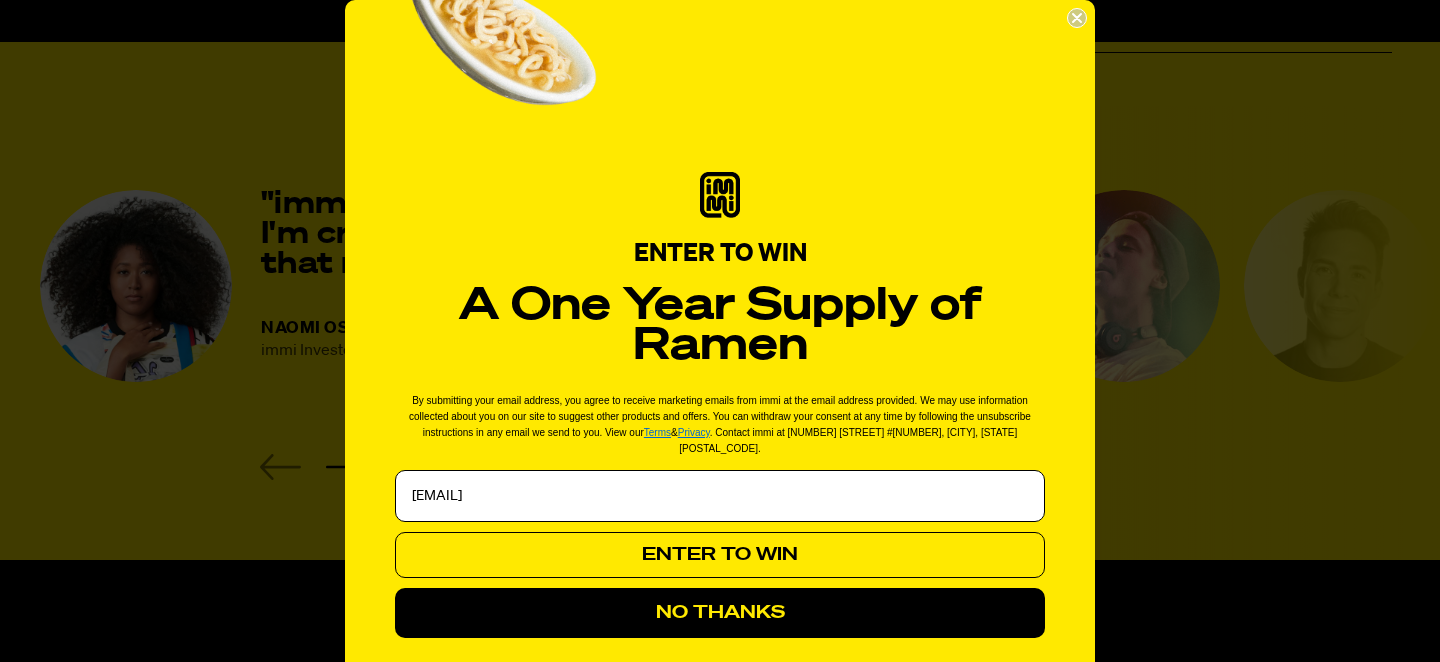 click on "ENTER TO WIN" at bounding box center (720, 555) 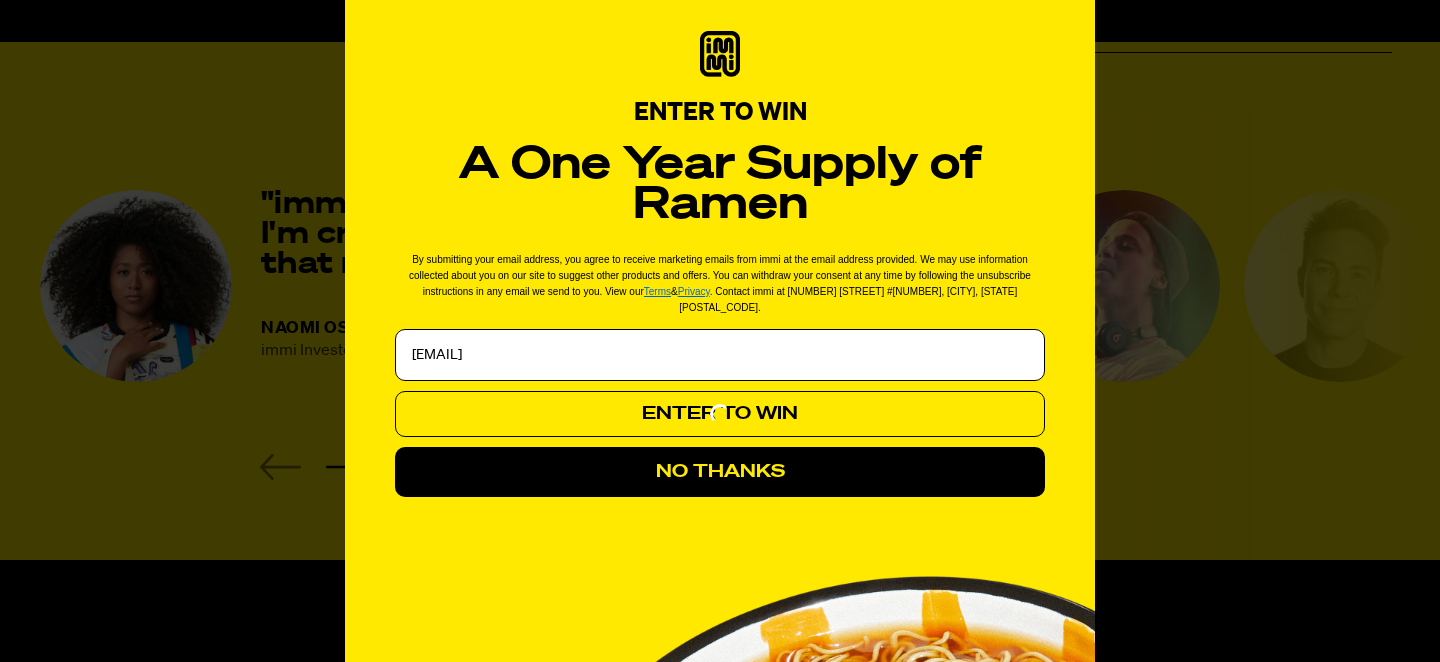 scroll, scrollTop: 168, scrollLeft: 0, axis: vertical 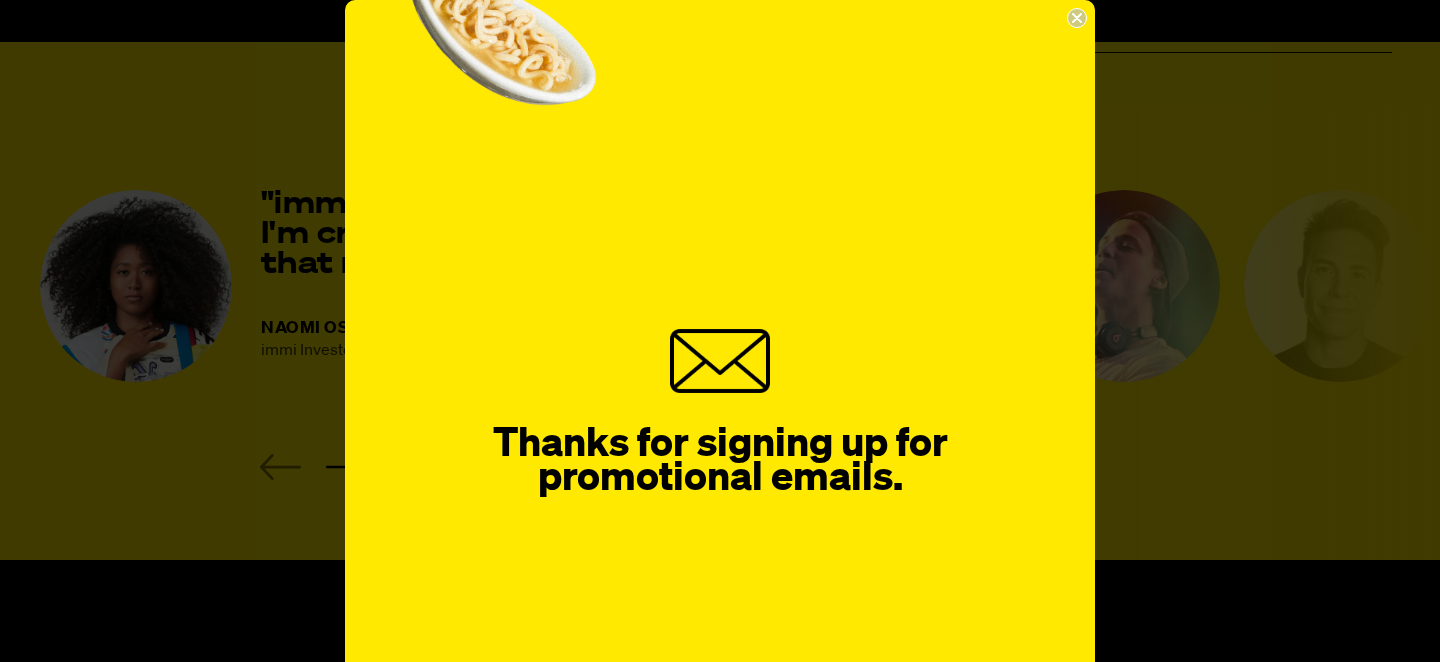 click 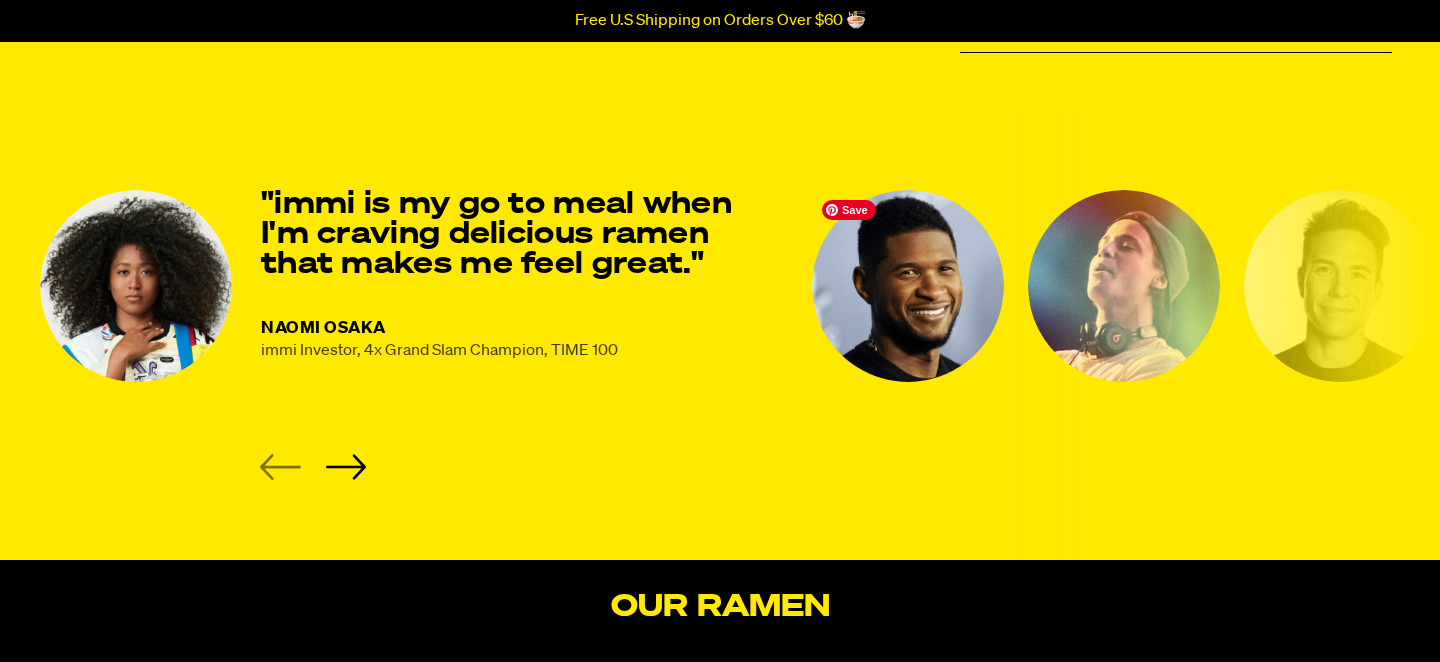 click at bounding box center [908, 286] 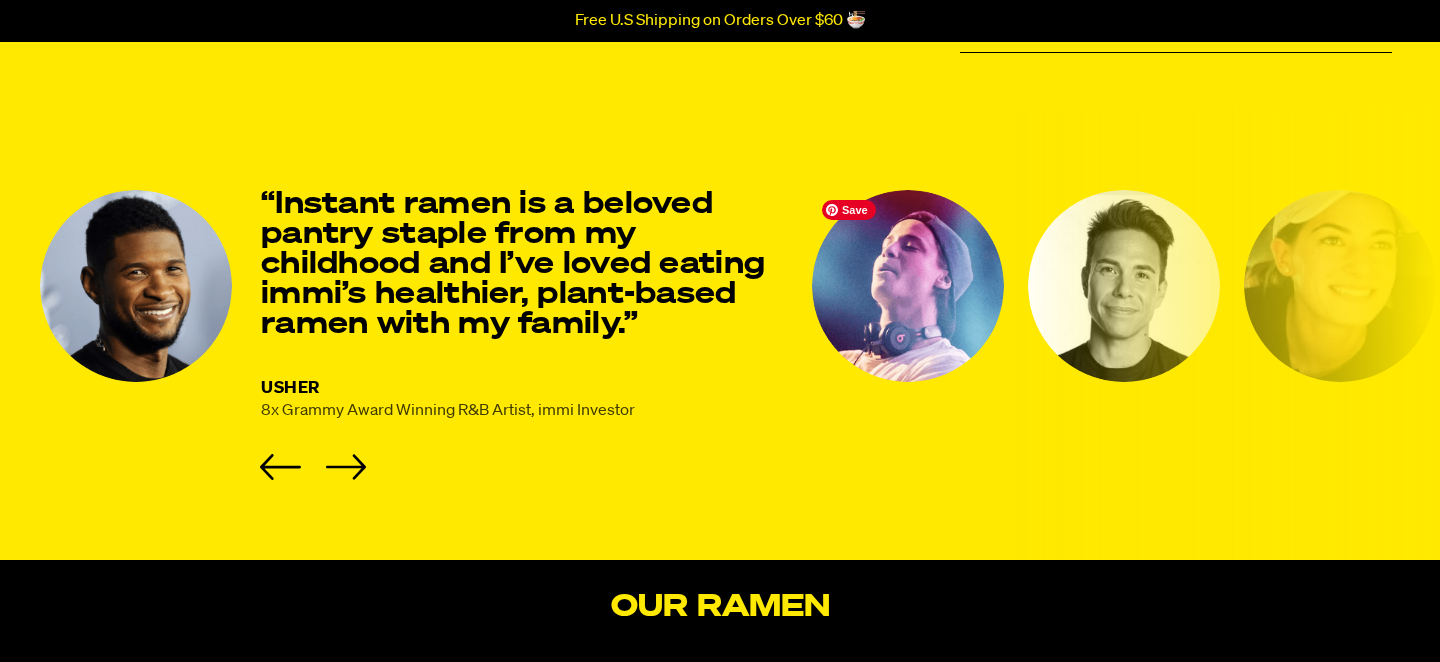 click at bounding box center [908, 286] 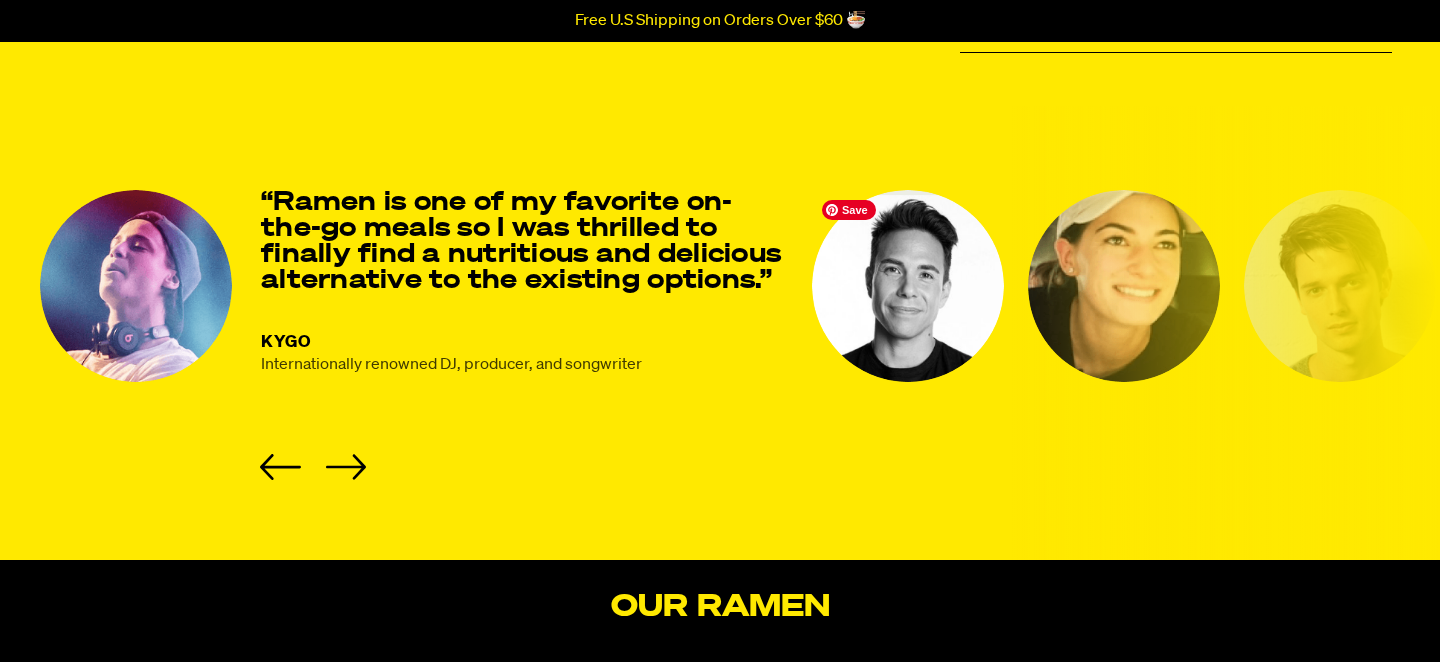 click at bounding box center (908, 286) 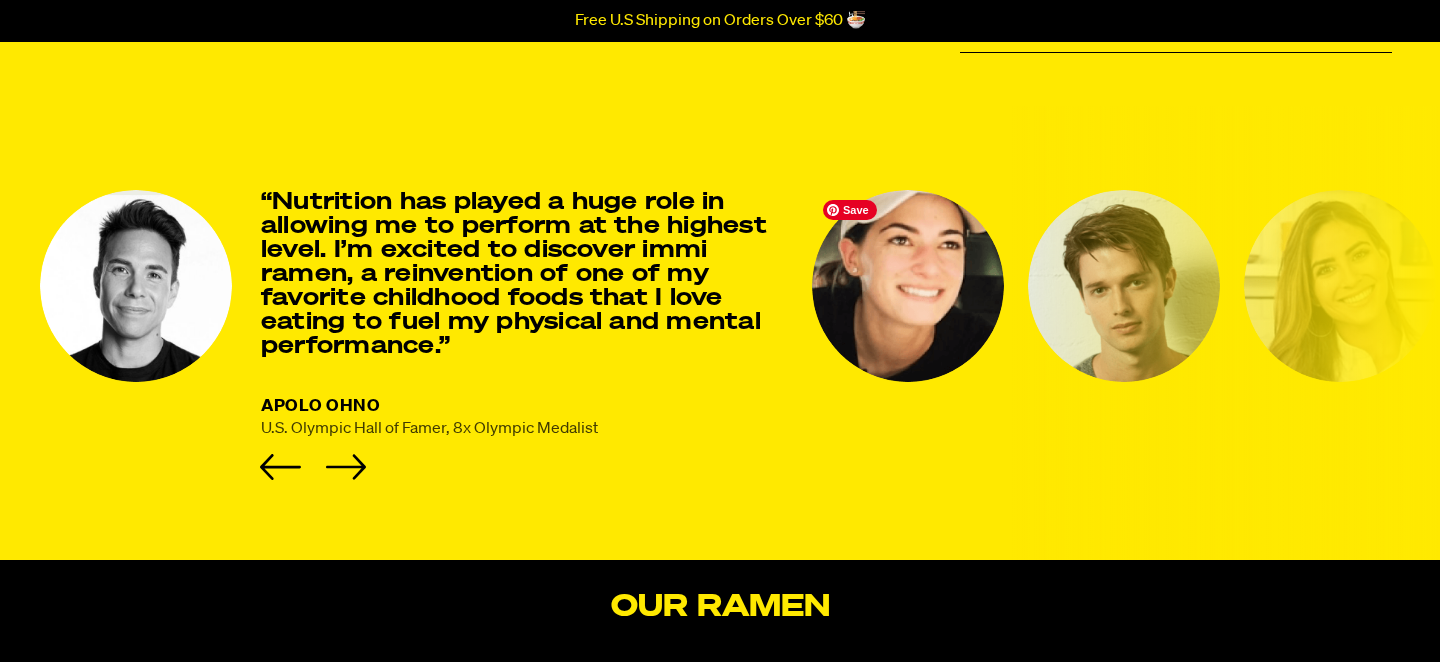 click at bounding box center [908, 286] 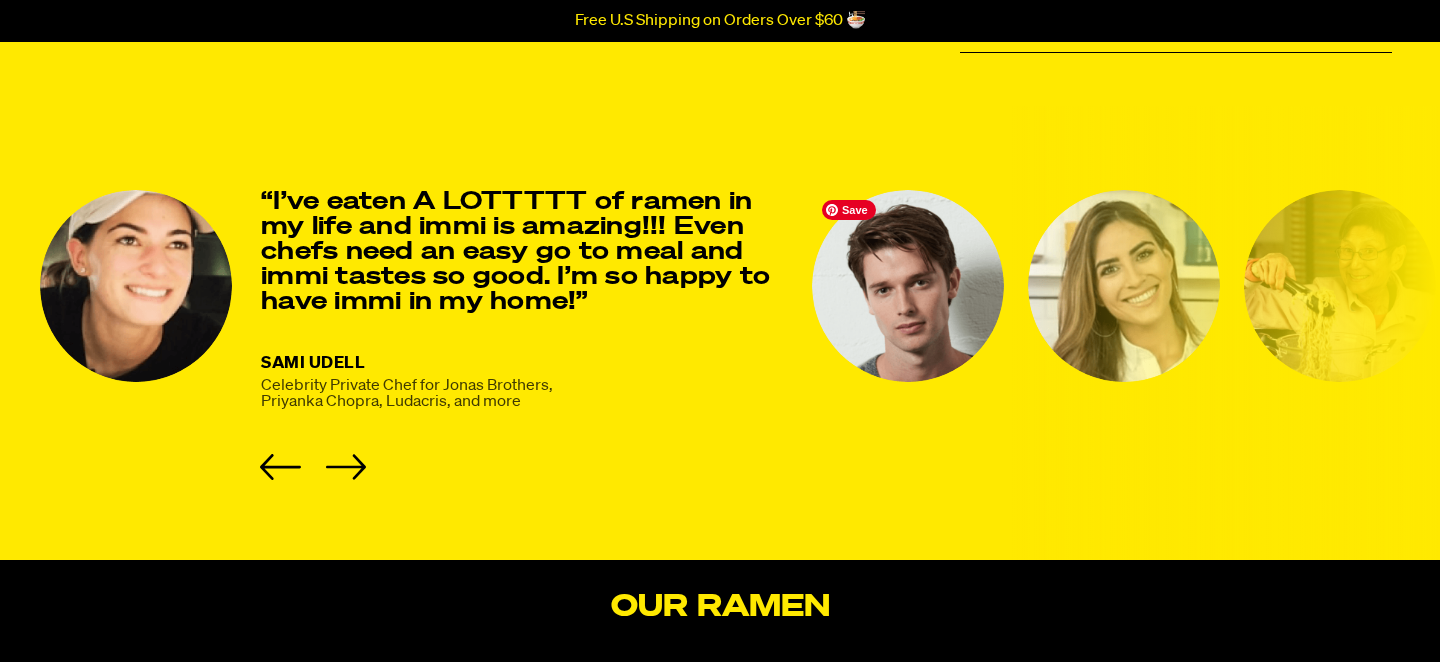 click at bounding box center (908, 286) 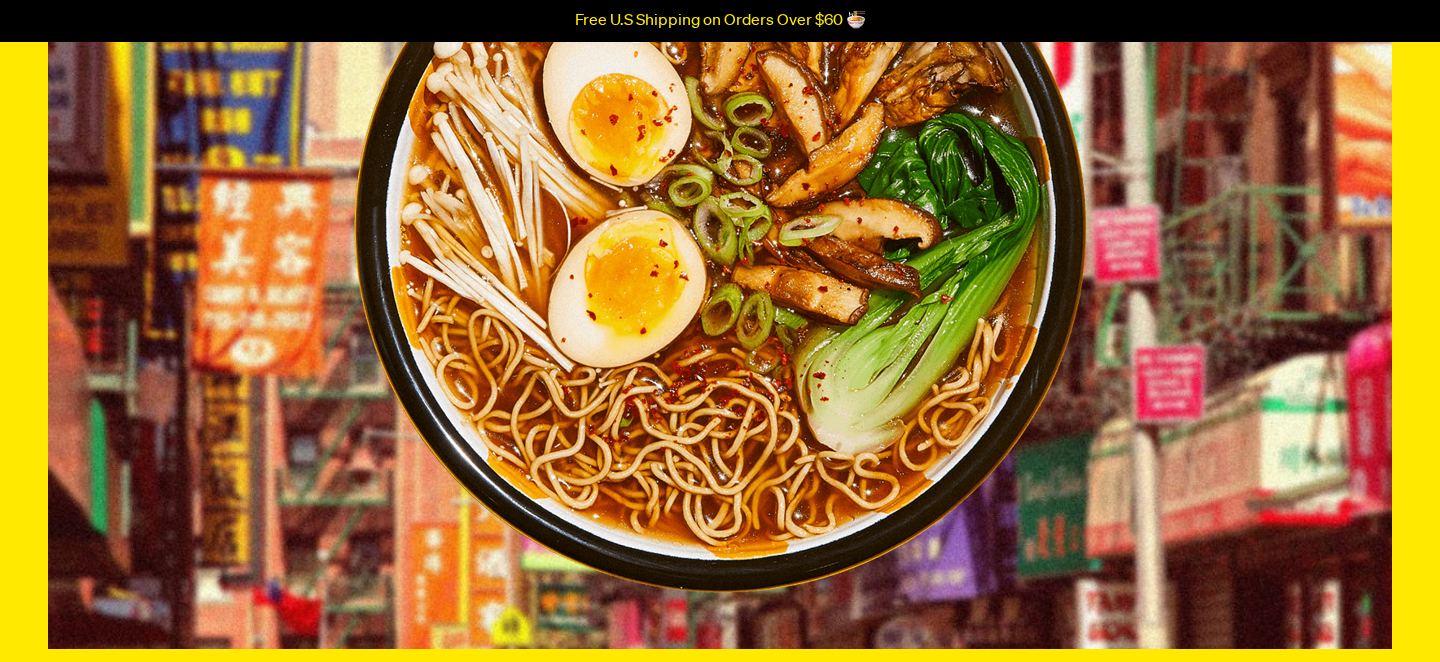scroll, scrollTop: 0, scrollLeft: 0, axis: both 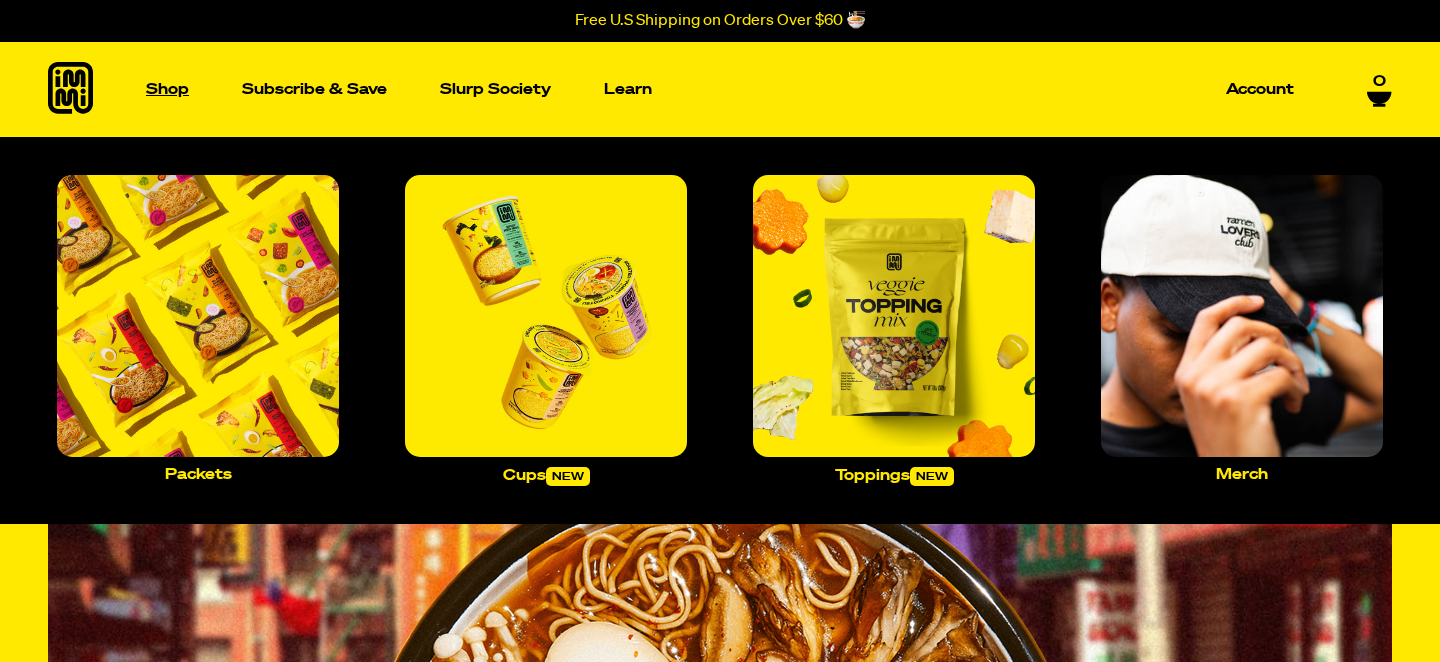 click on "Shop" at bounding box center (167, 89) 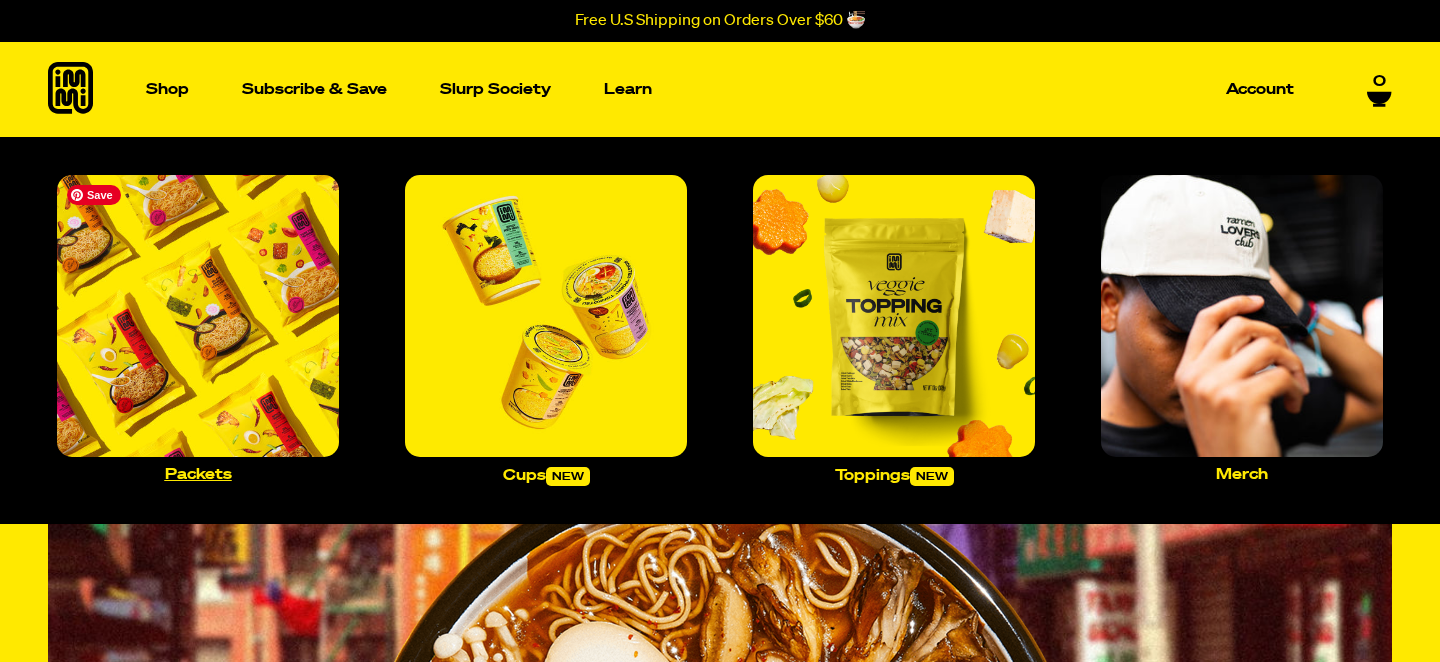 click at bounding box center (198, 316) 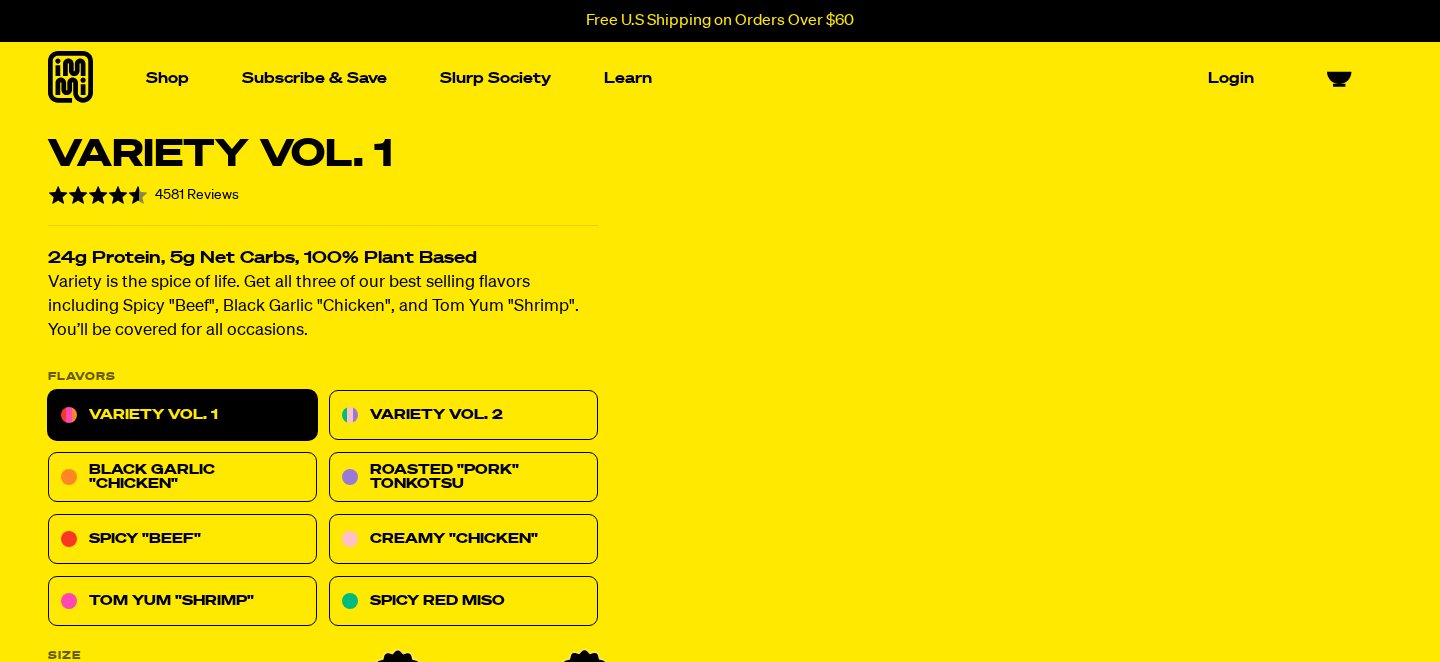 scroll, scrollTop: 0, scrollLeft: 0, axis: both 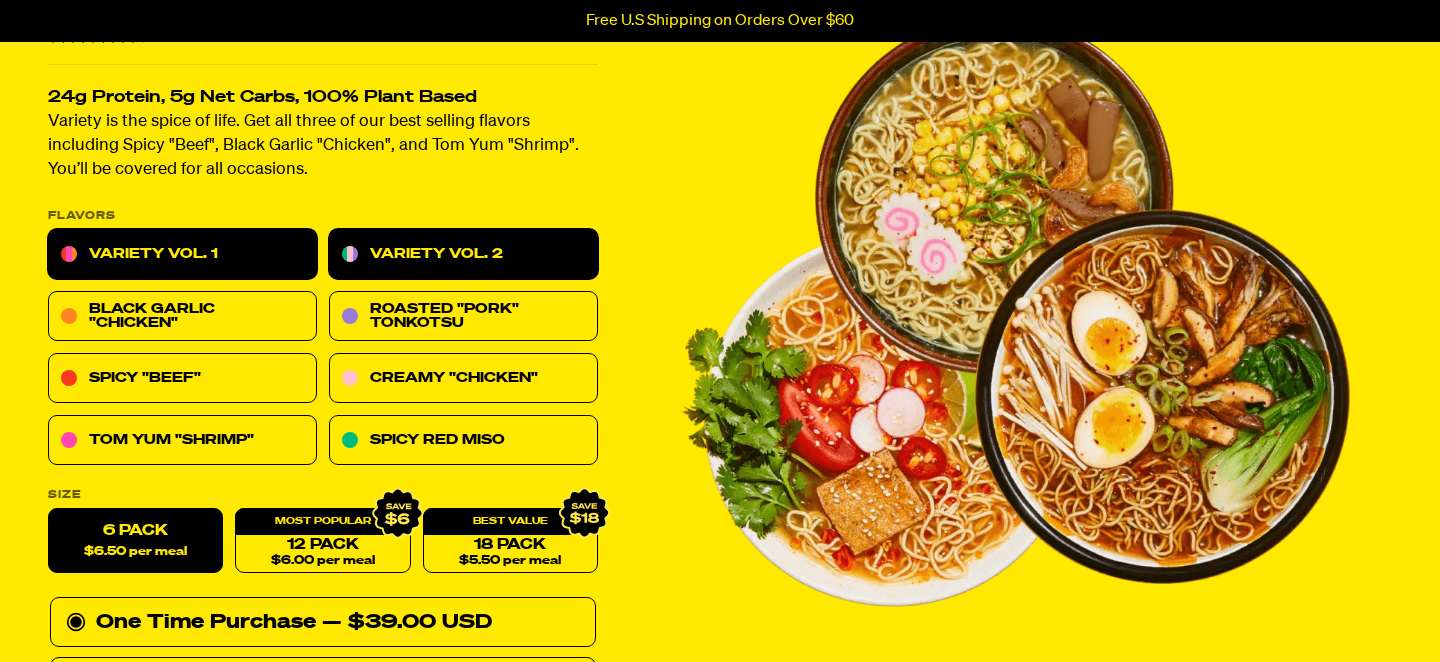 click on "Variety Vol. 2" at bounding box center [463, 255] 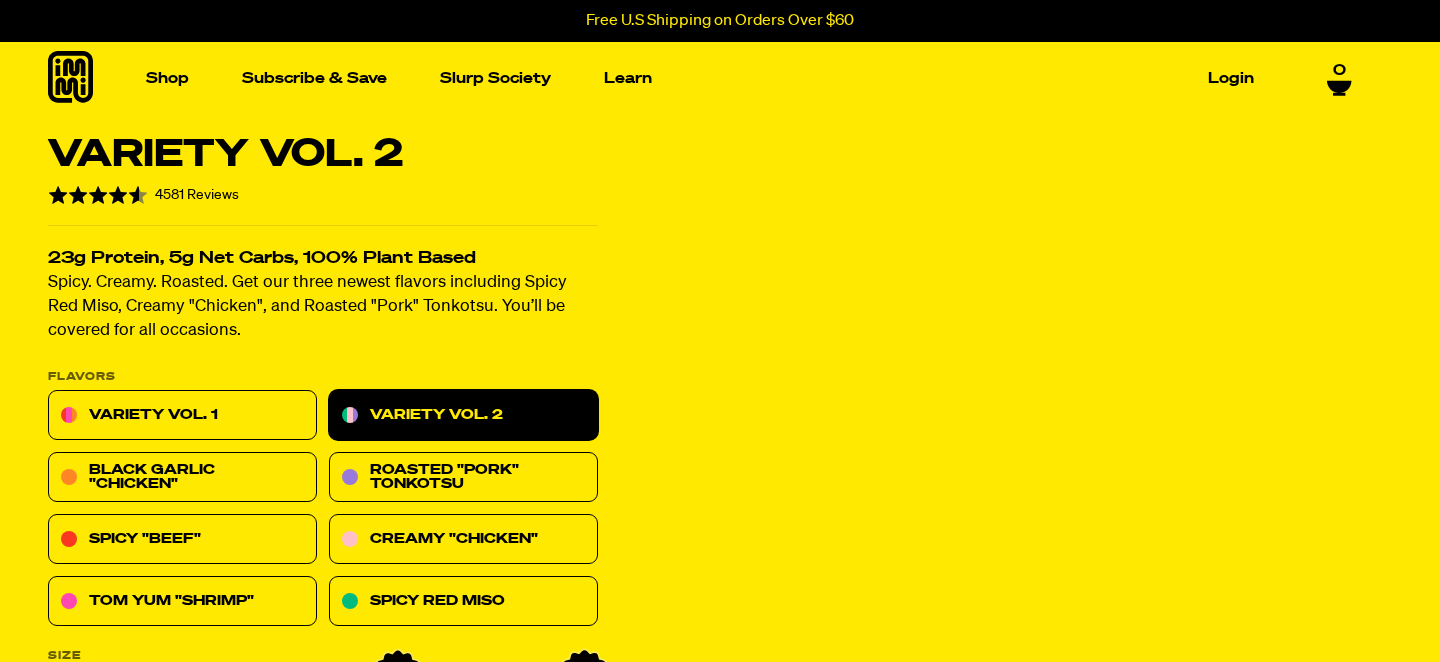 scroll, scrollTop: 0, scrollLeft: 0, axis: both 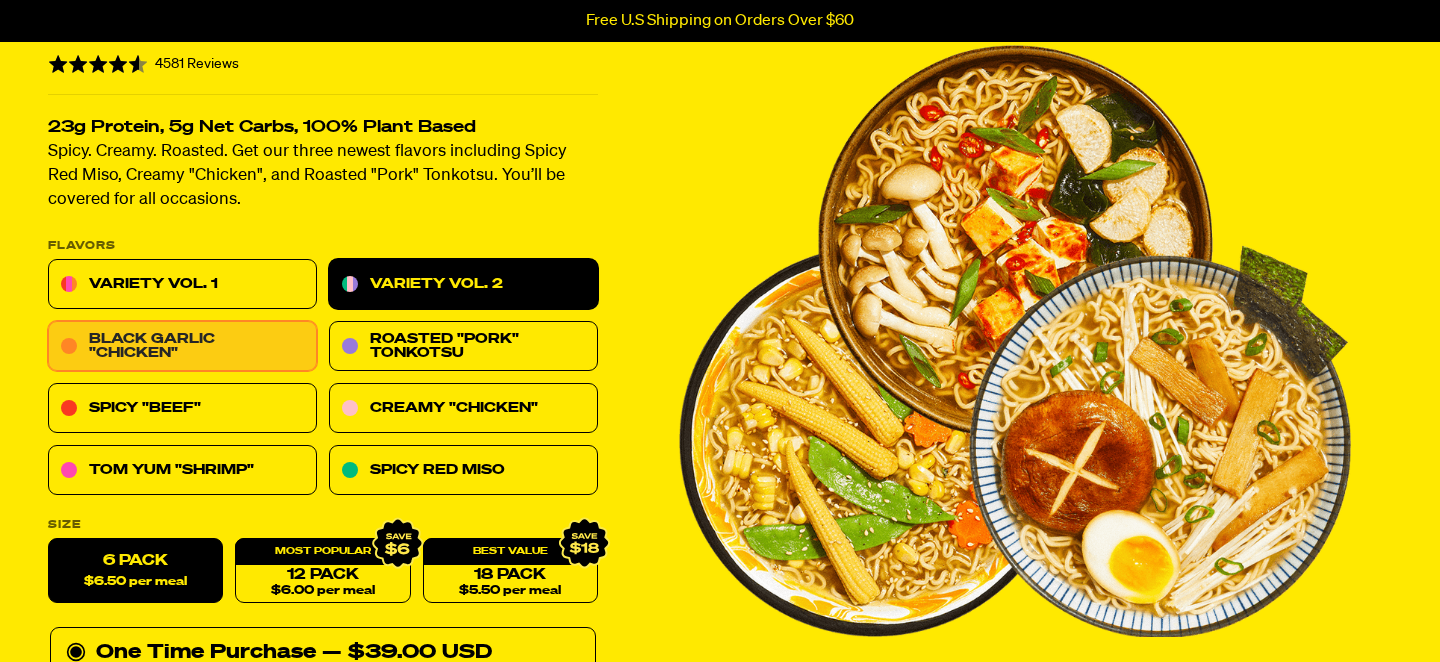 click on "Black Garlic "Chicken"" at bounding box center [182, 347] 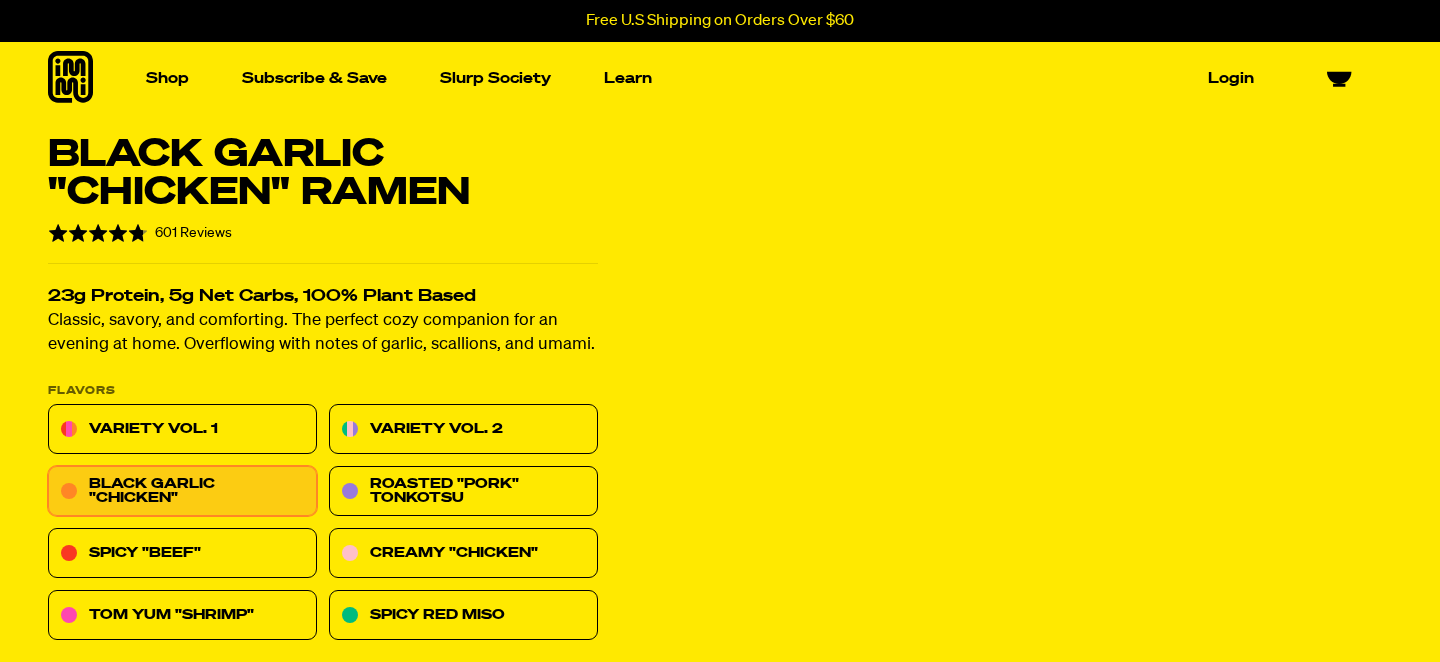 scroll, scrollTop: 0, scrollLeft: 0, axis: both 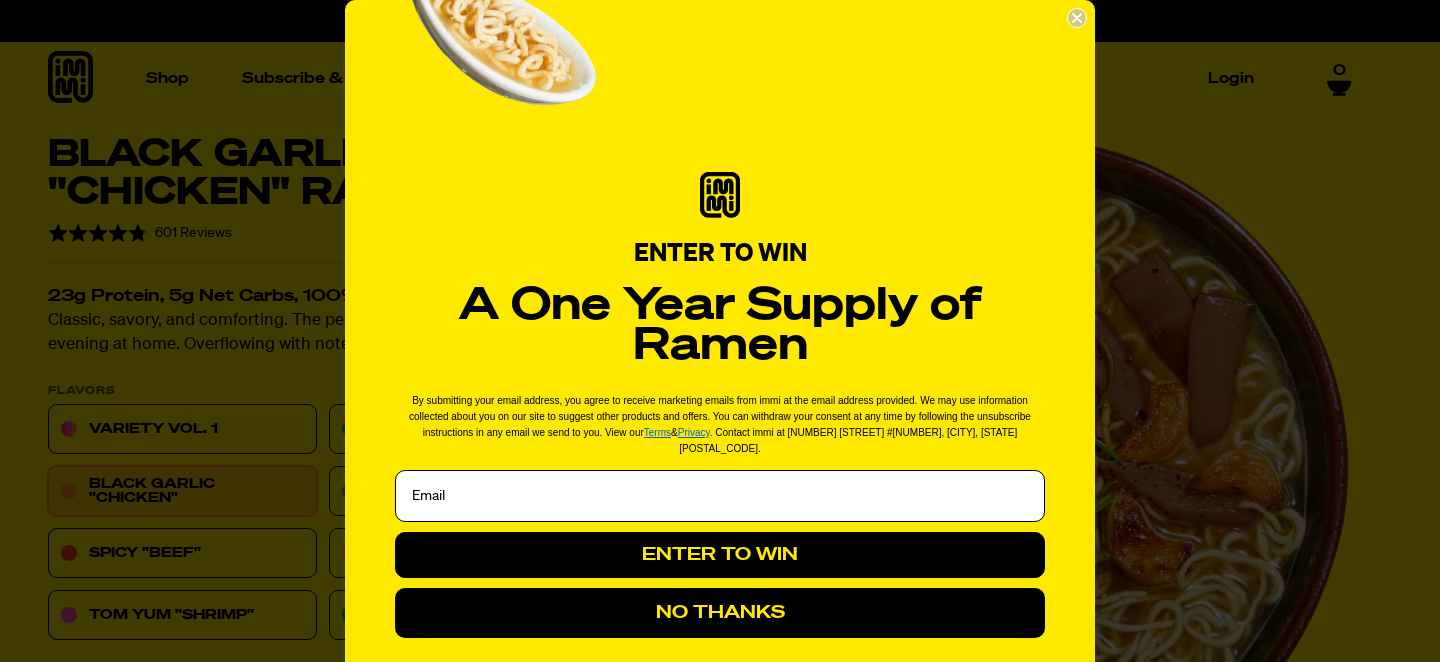 click at bounding box center [720, 496] 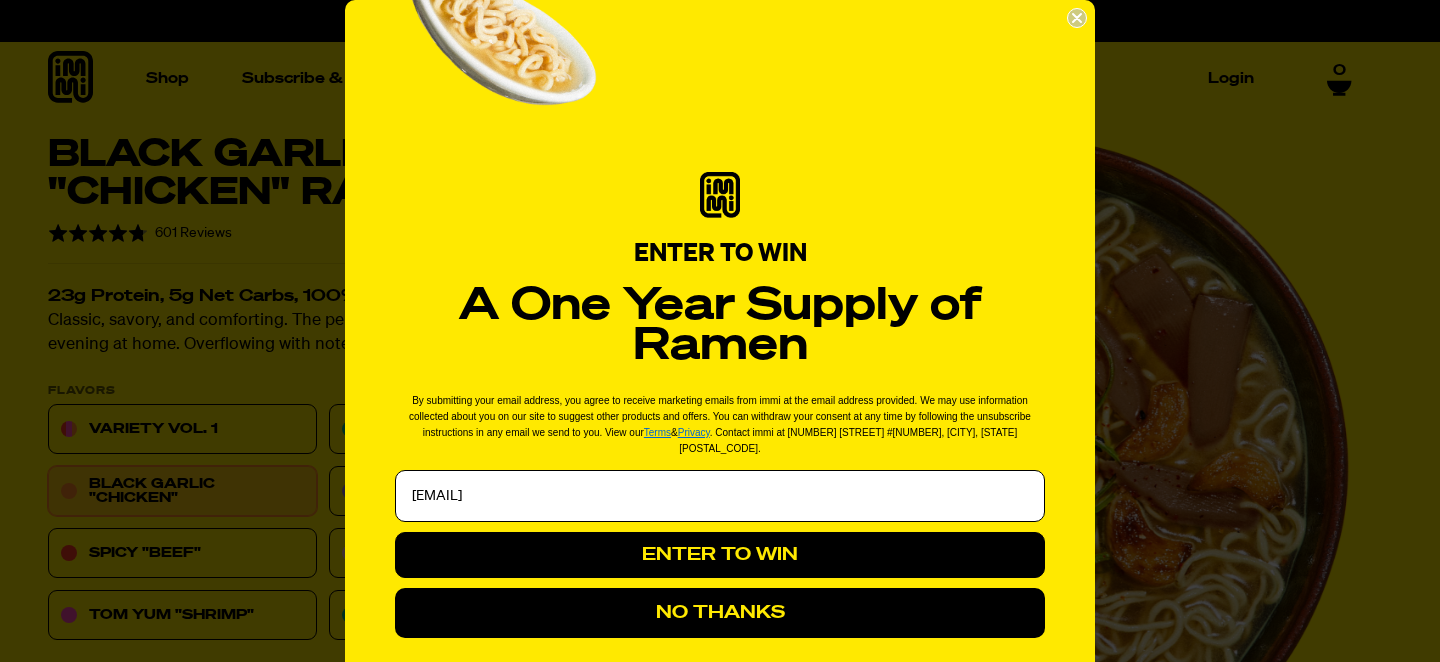 drag, startPoint x: 615, startPoint y: 504, endPoint x: 457, endPoint y: 458, distance: 164.56001 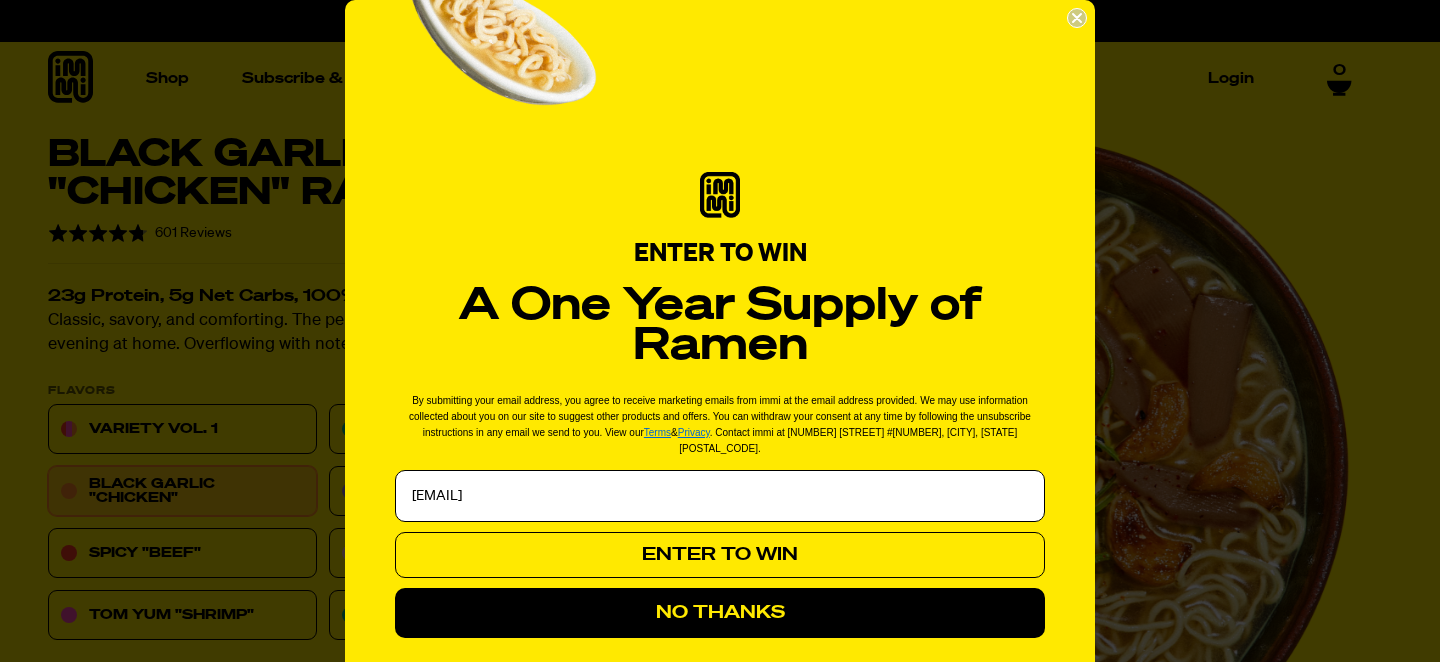 click on "ENTER TO WIN" at bounding box center (720, 555) 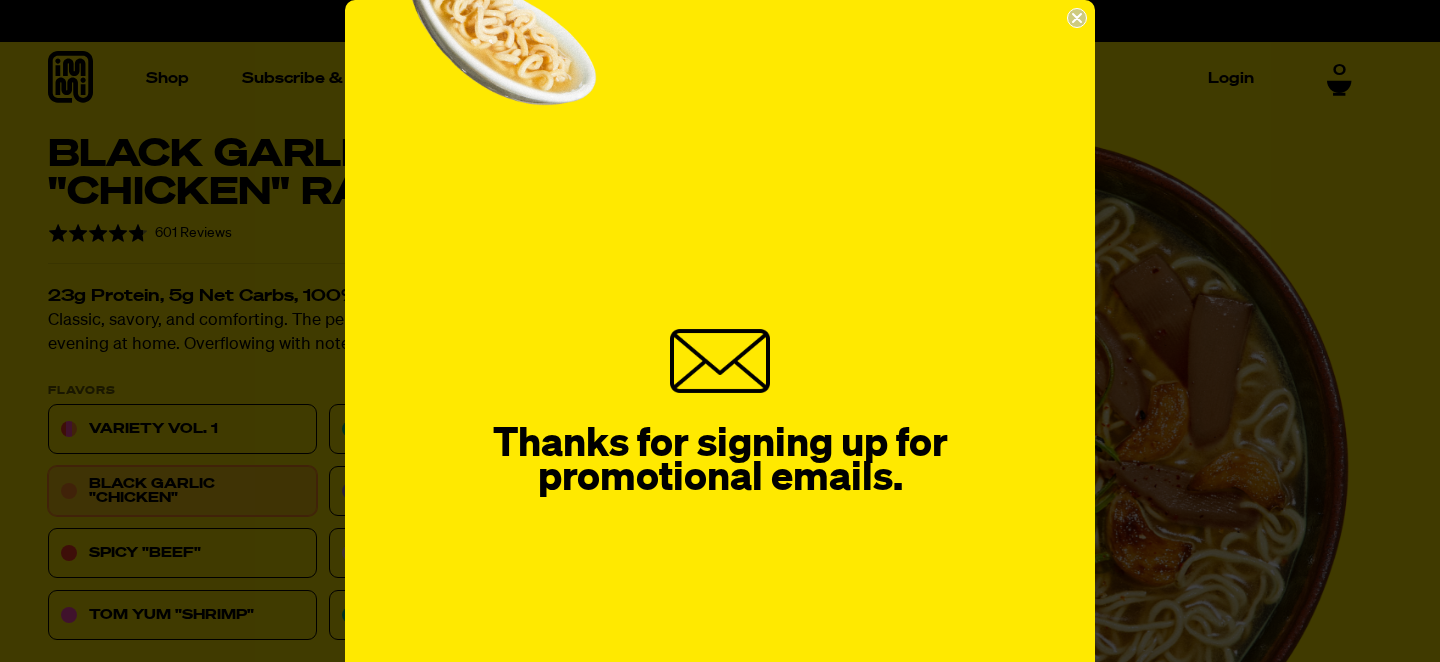 click 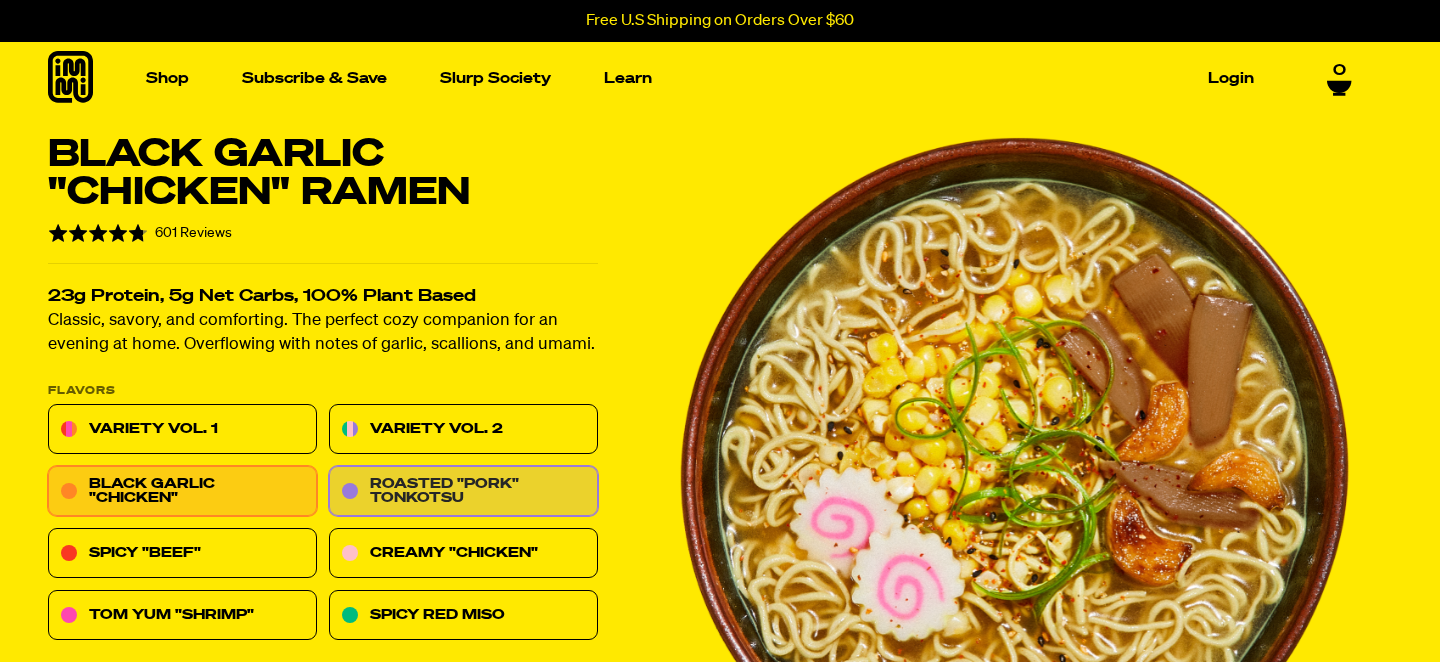click on "Roasted "Pork" Tonkotsu" at bounding box center [463, 492] 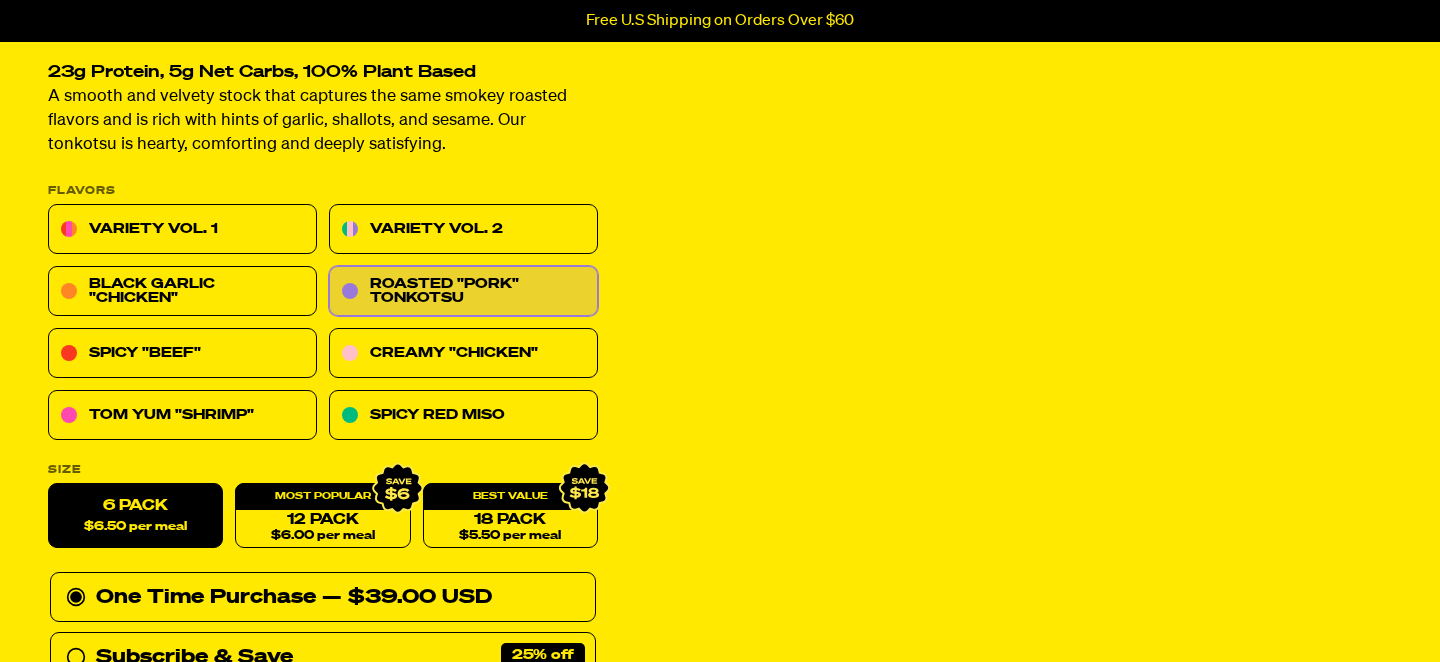 scroll, scrollTop: 0, scrollLeft: 0, axis: both 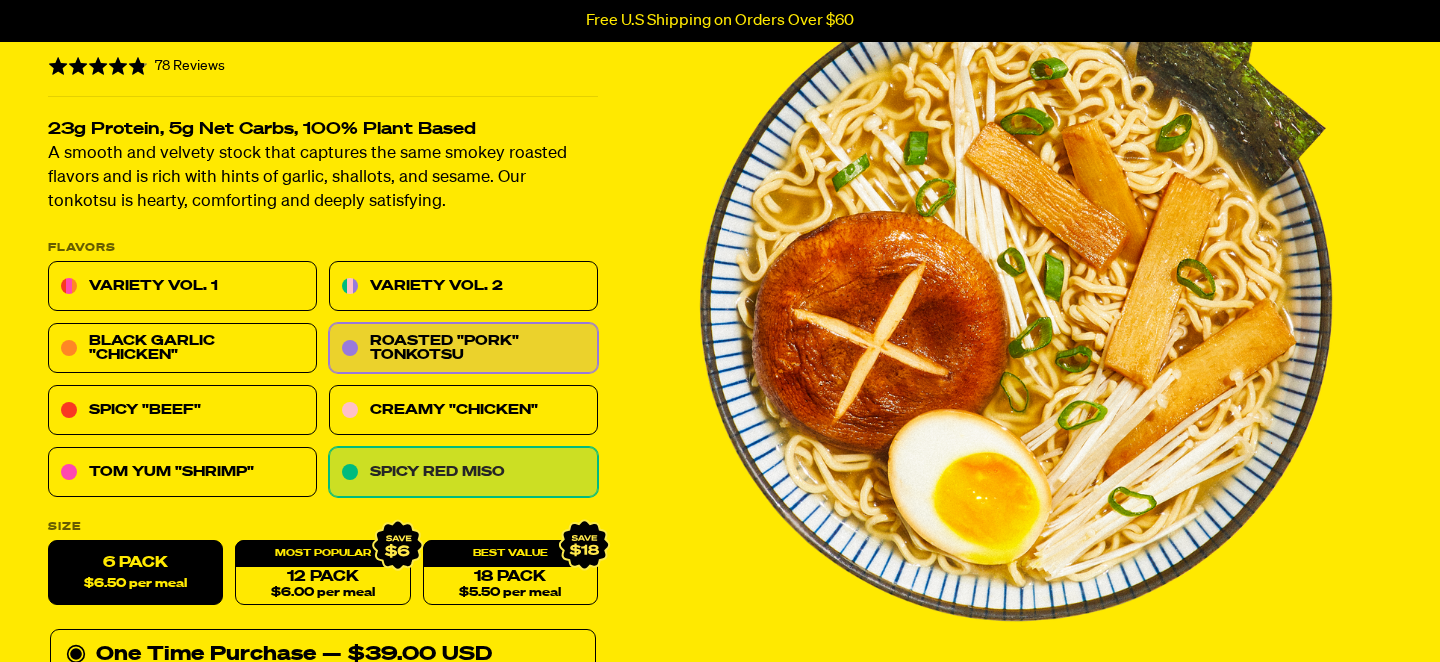 click on "Spicy Red Miso" at bounding box center [463, 473] 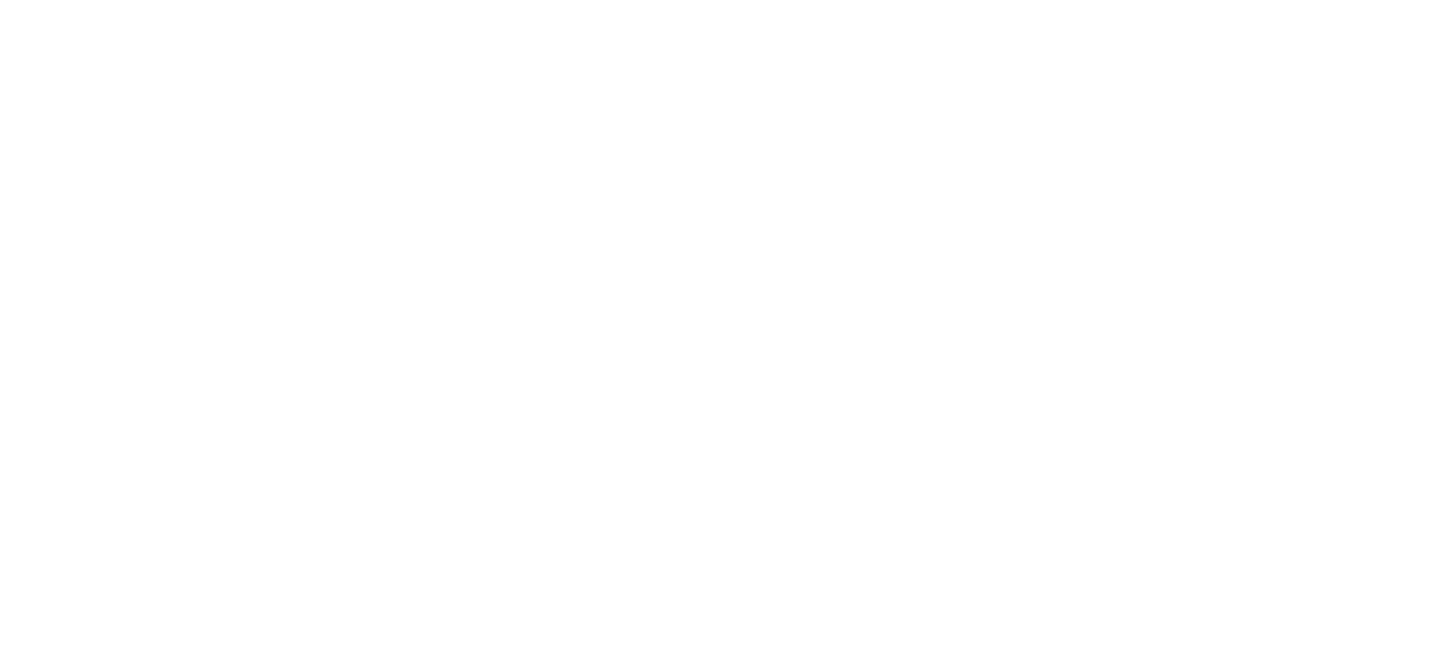scroll, scrollTop: 0, scrollLeft: 0, axis: both 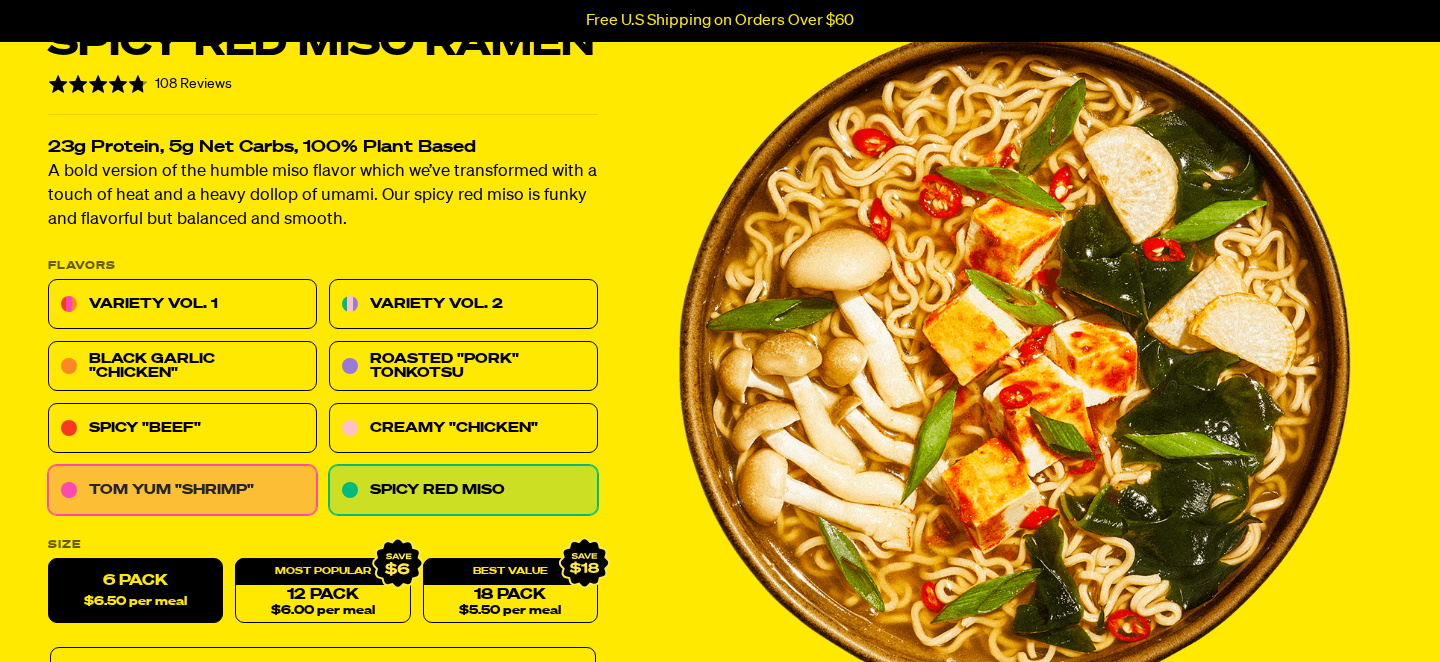 click on "Tom Yum "Shrimp"" at bounding box center [182, 491] 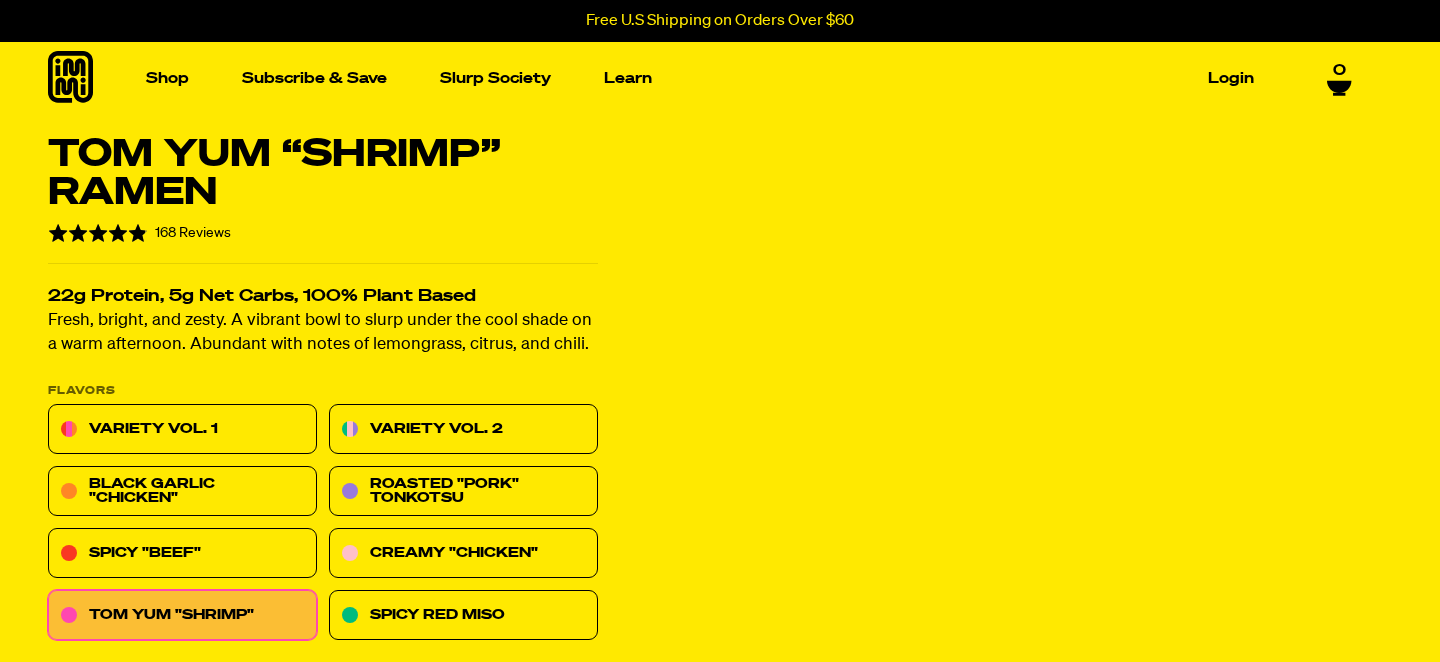 scroll, scrollTop: 0, scrollLeft: 0, axis: both 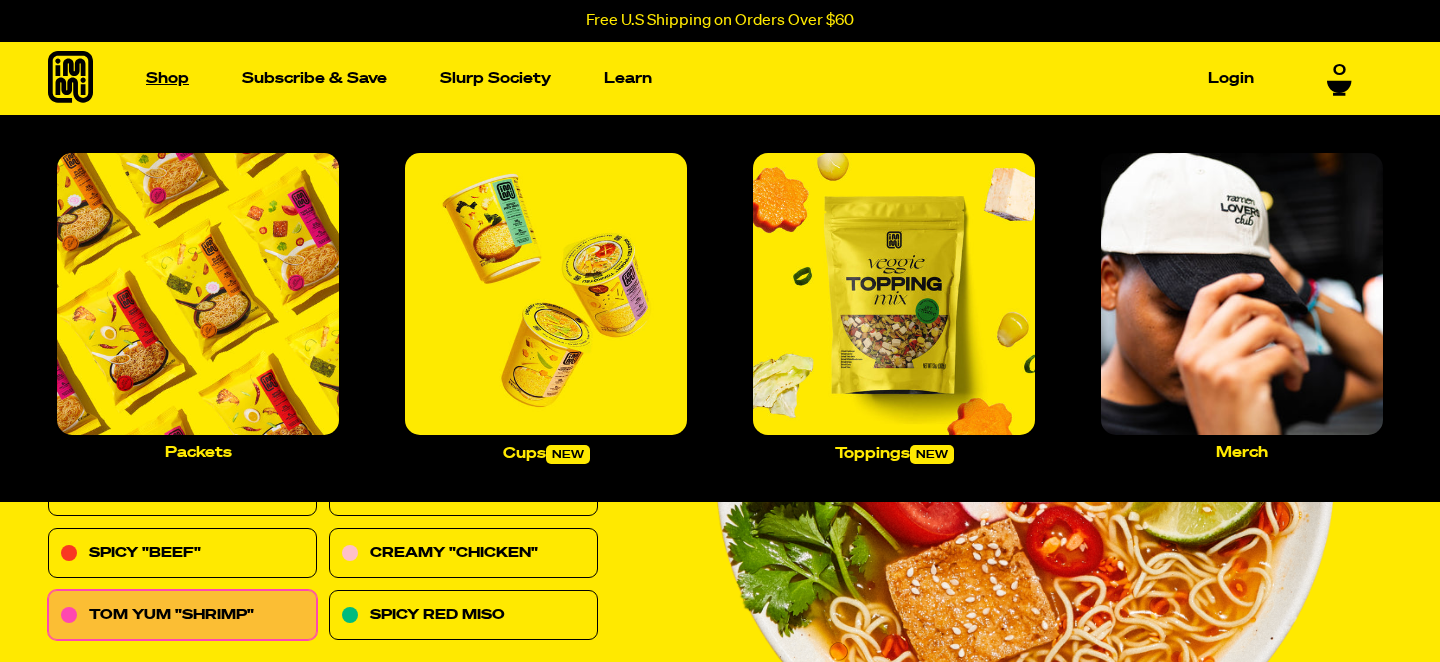 click on "Shop" at bounding box center [167, 78] 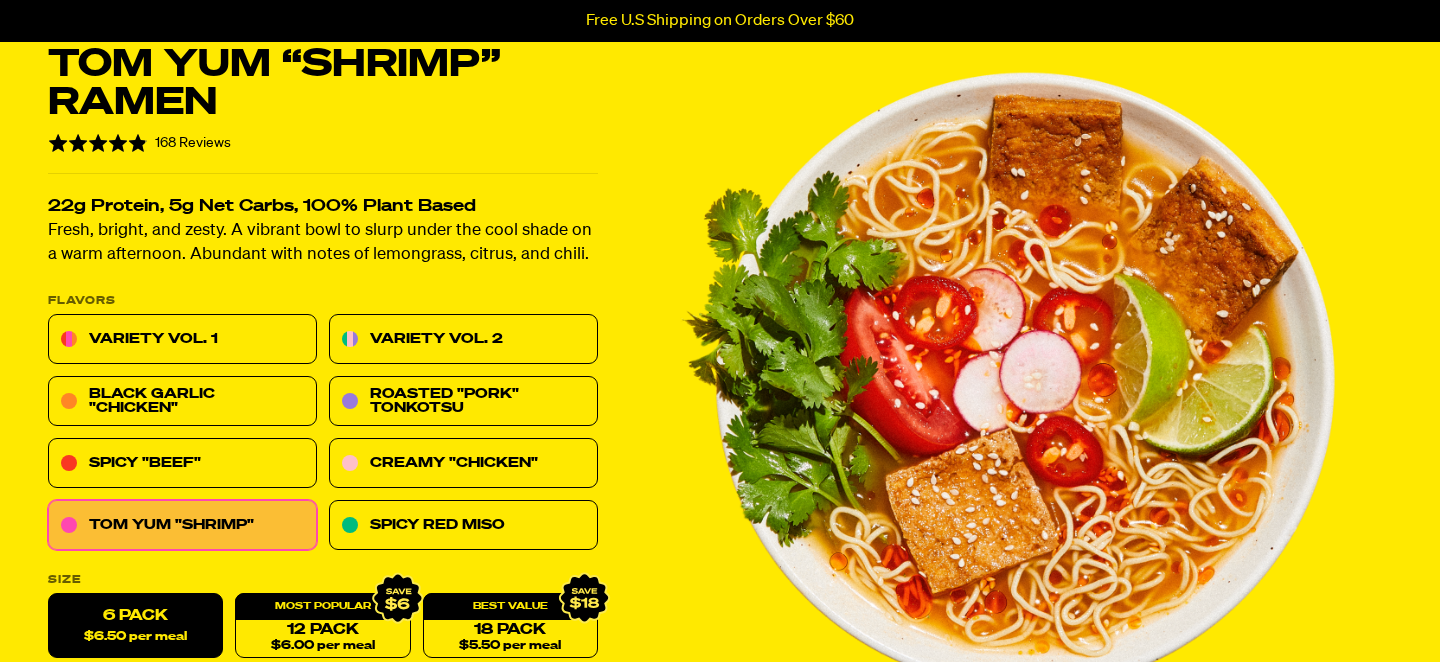 scroll, scrollTop: 0, scrollLeft: 0, axis: both 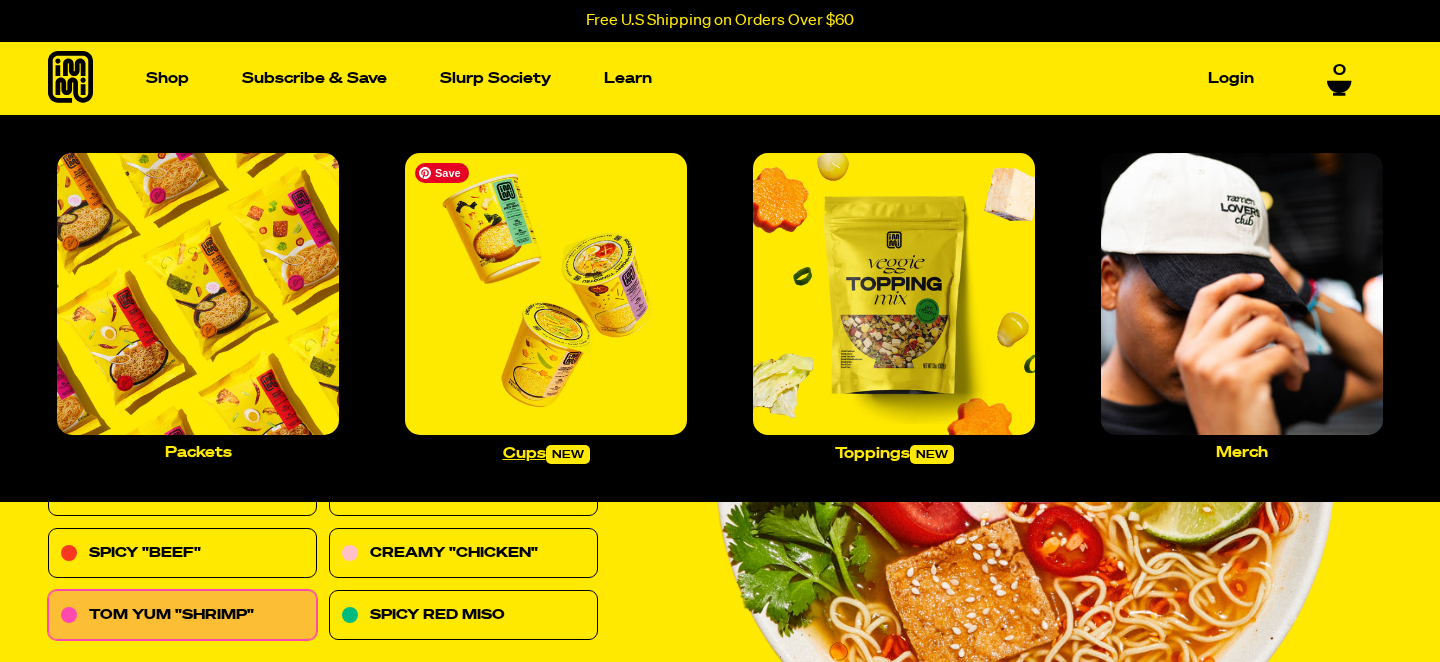 click at bounding box center (546, 294) 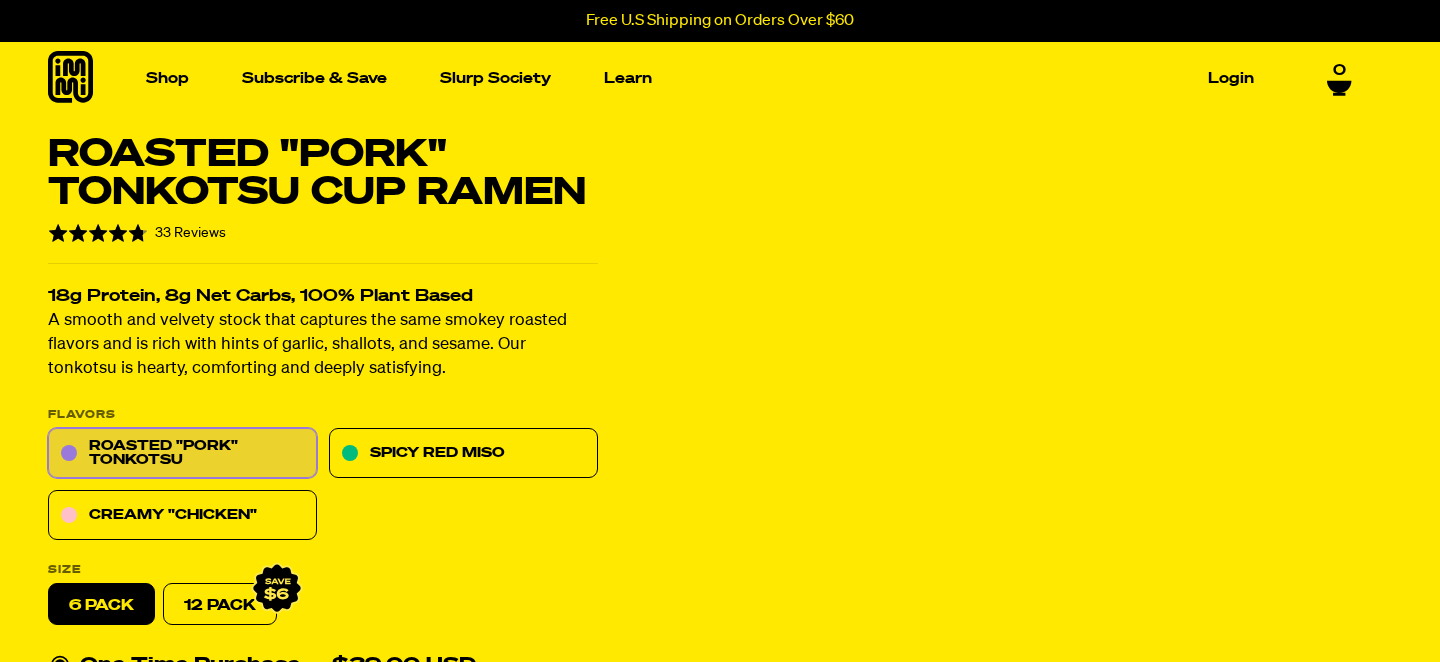 scroll, scrollTop: 0, scrollLeft: 0, axis: both 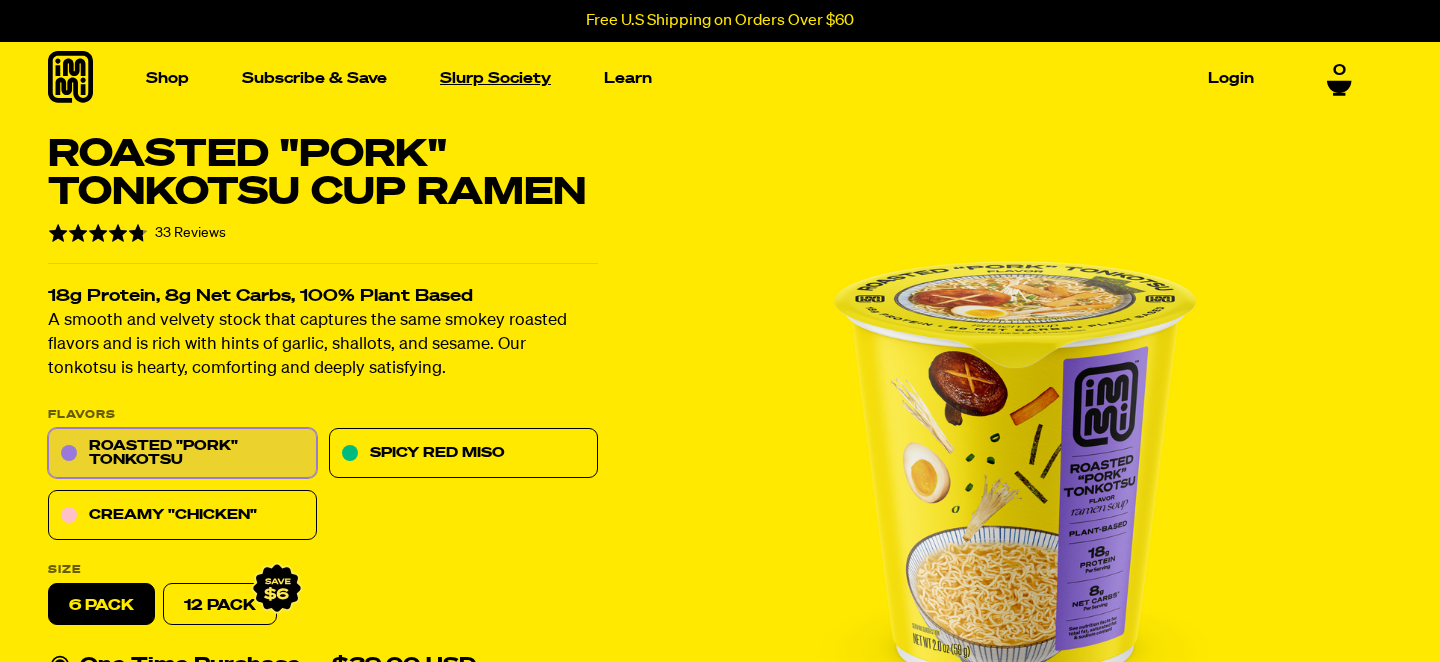 click on "Slurp Society" at bounding box center (495, 78) 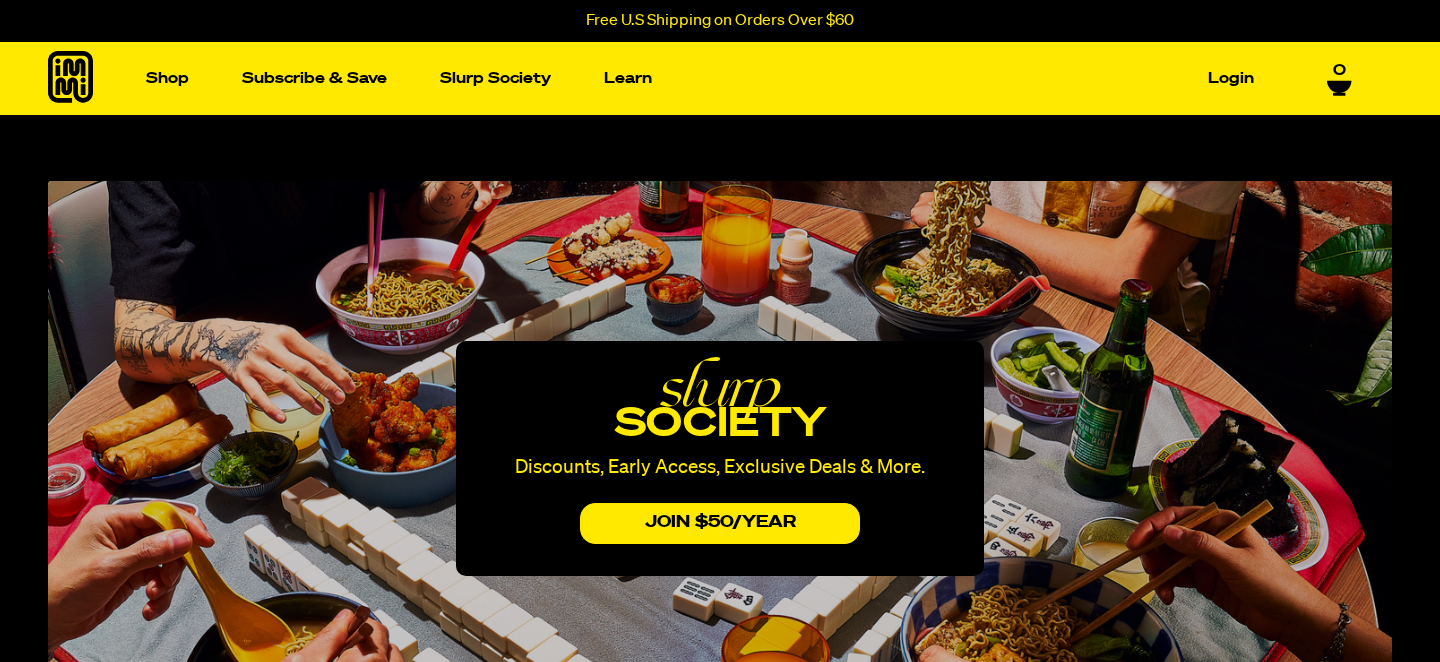 scroll, scrollTop: 10, scrollLeft: 0, axis: vertical 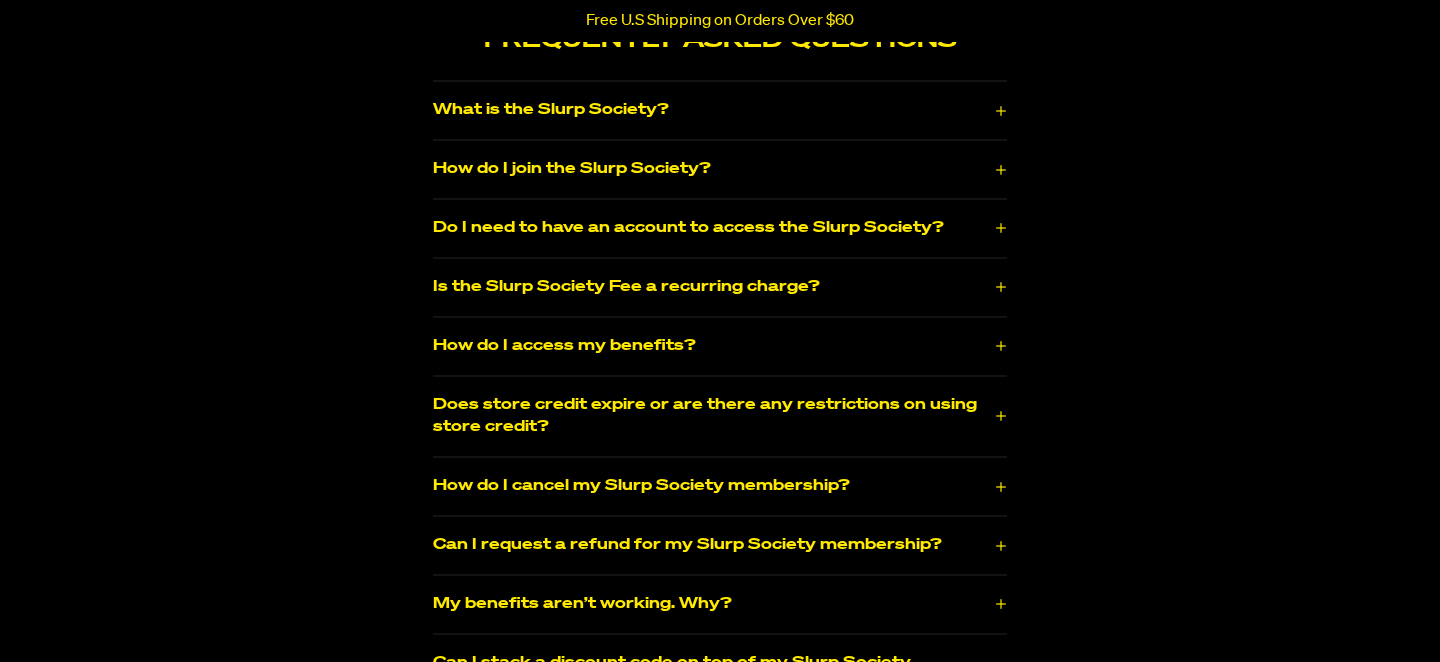 click on "What is the Slurp Society?" at bounding box center [720, 110] 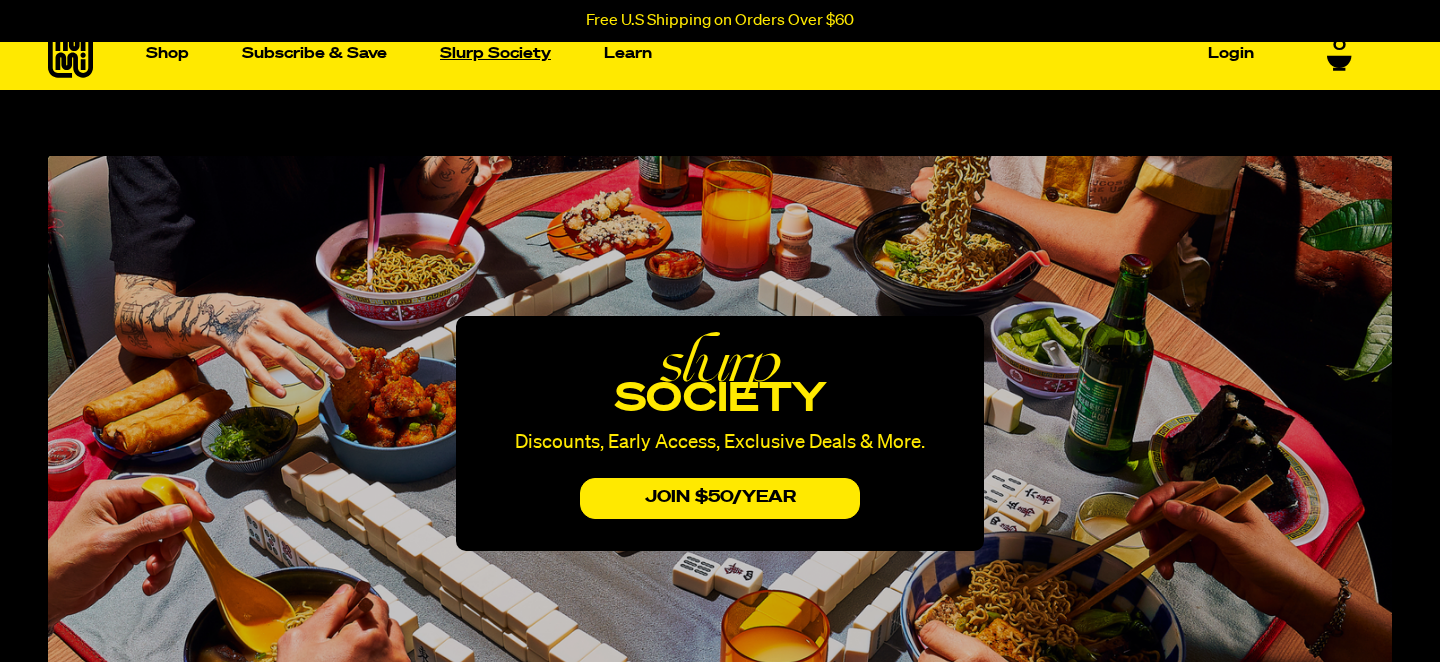 scroll, scrollTop: 26, scrollLeft: 0, axis: vertical 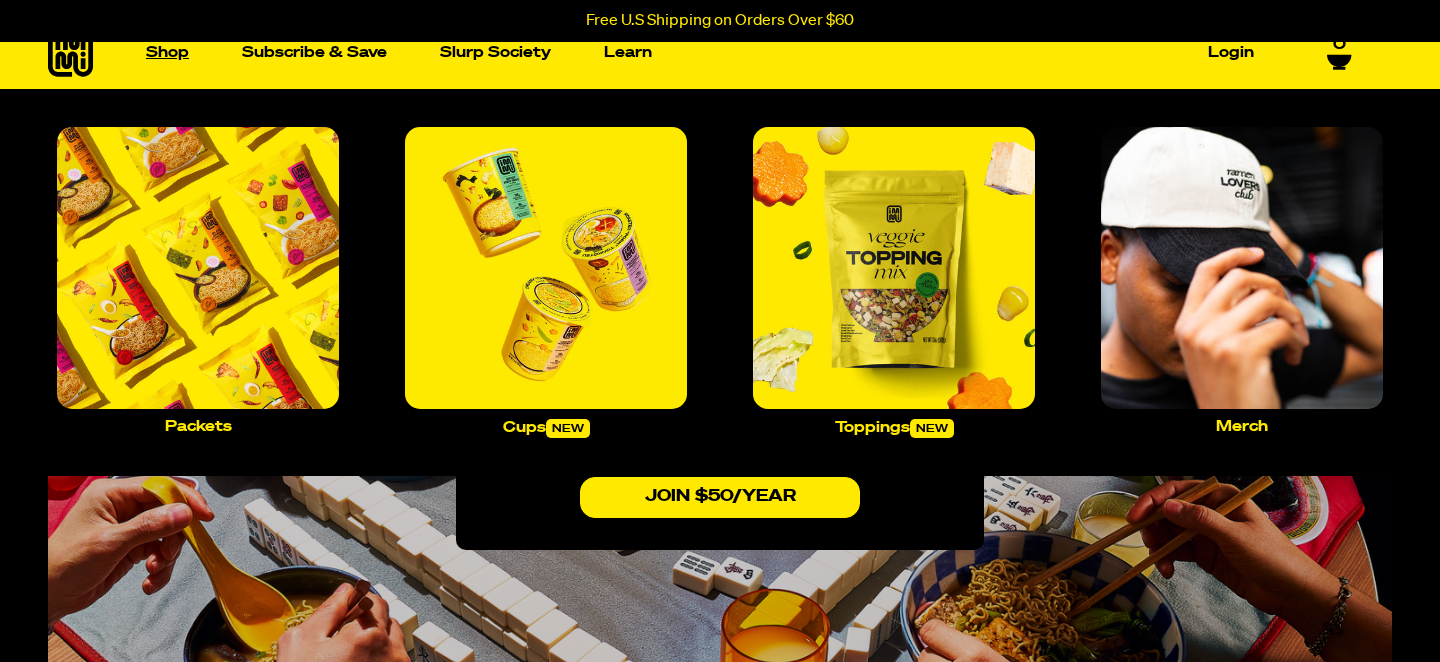 click on "Shop" at bounding box center (167, 52) 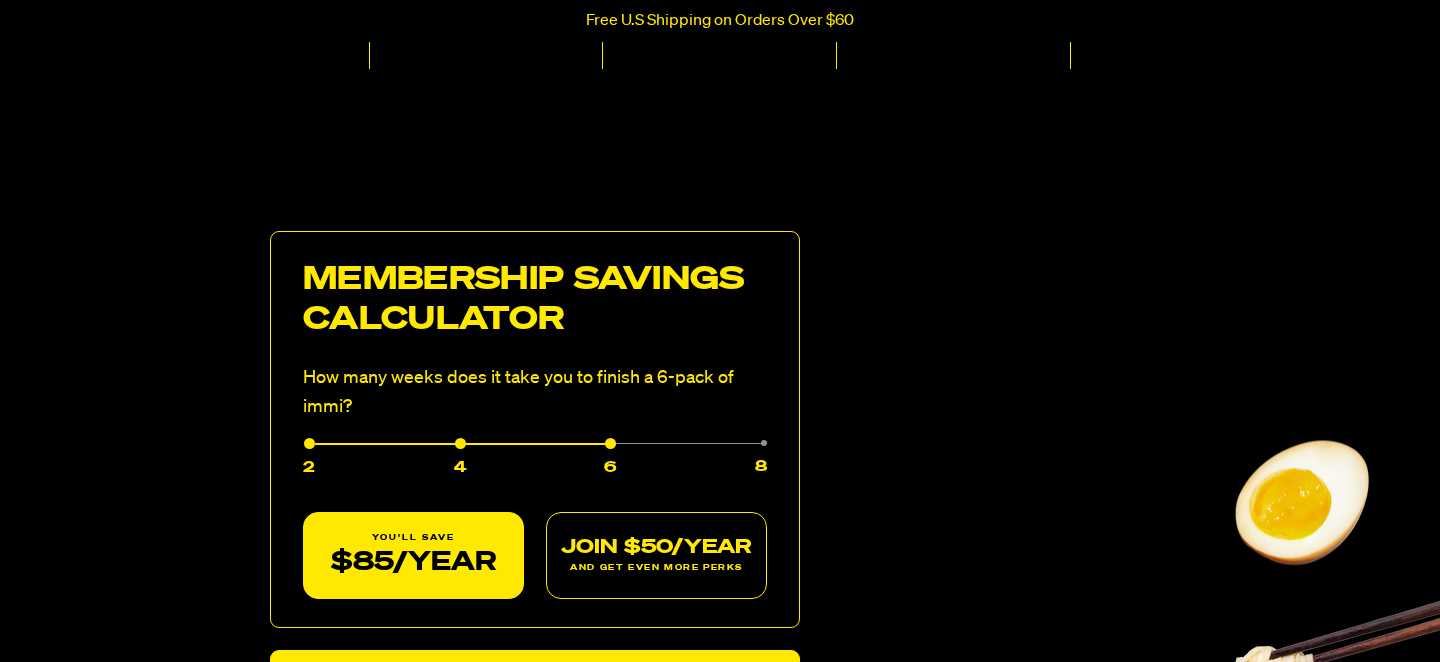 scroll, scrollTop: 0, scrollLeft: 0, axis: both 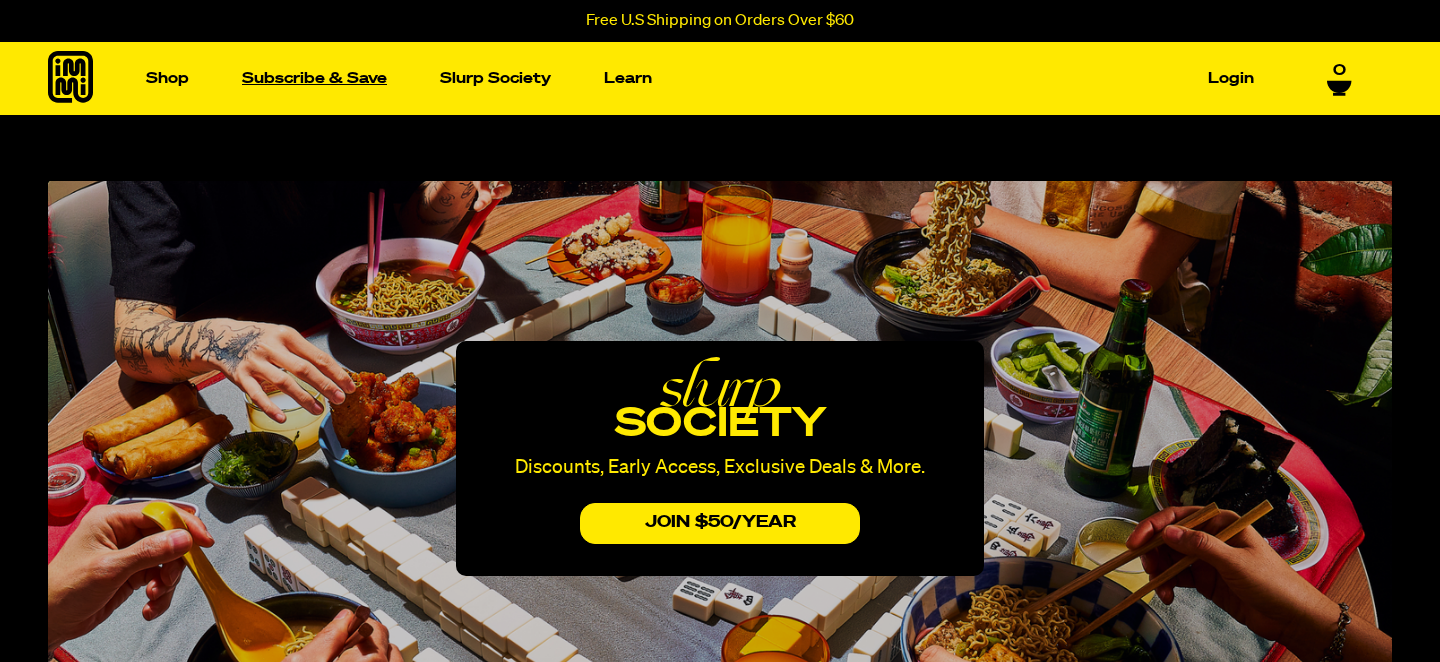 click on "Subscribe & Save" at bounding box center [314, 78] 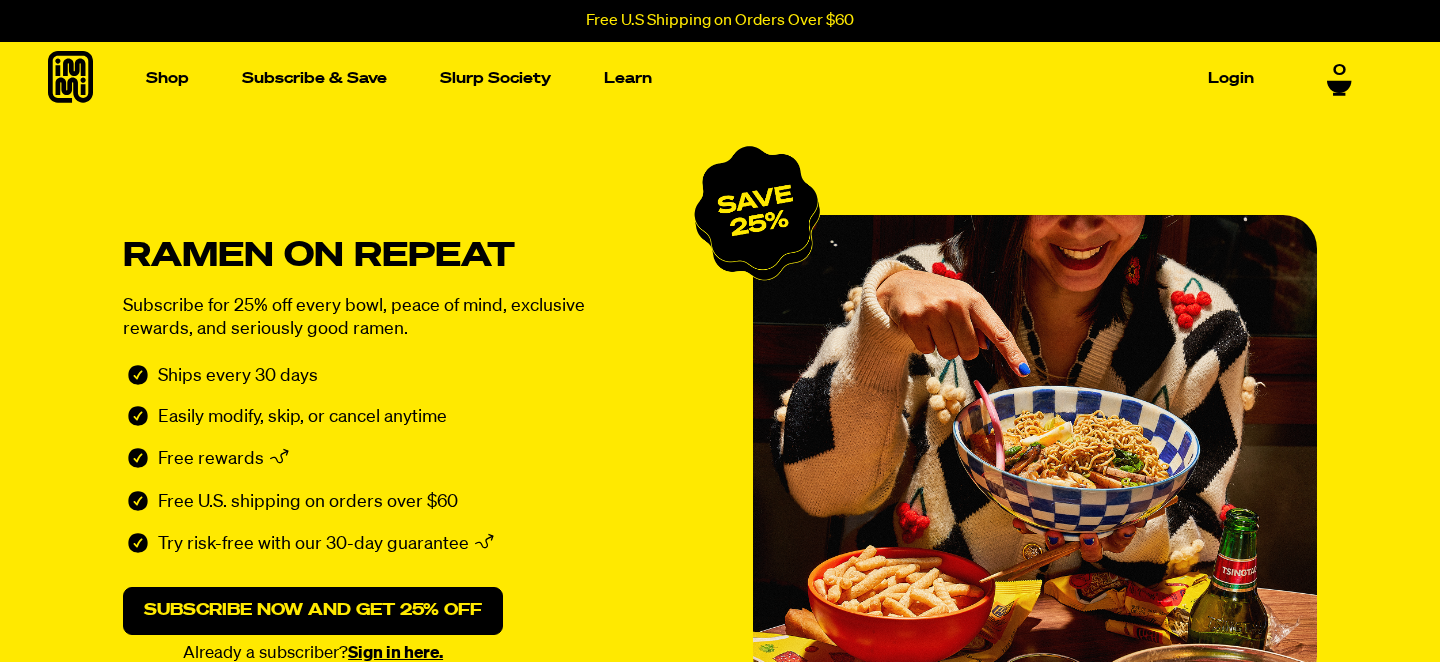 scroll, scrollTop: 0, scrollLeft: 0, axis: both 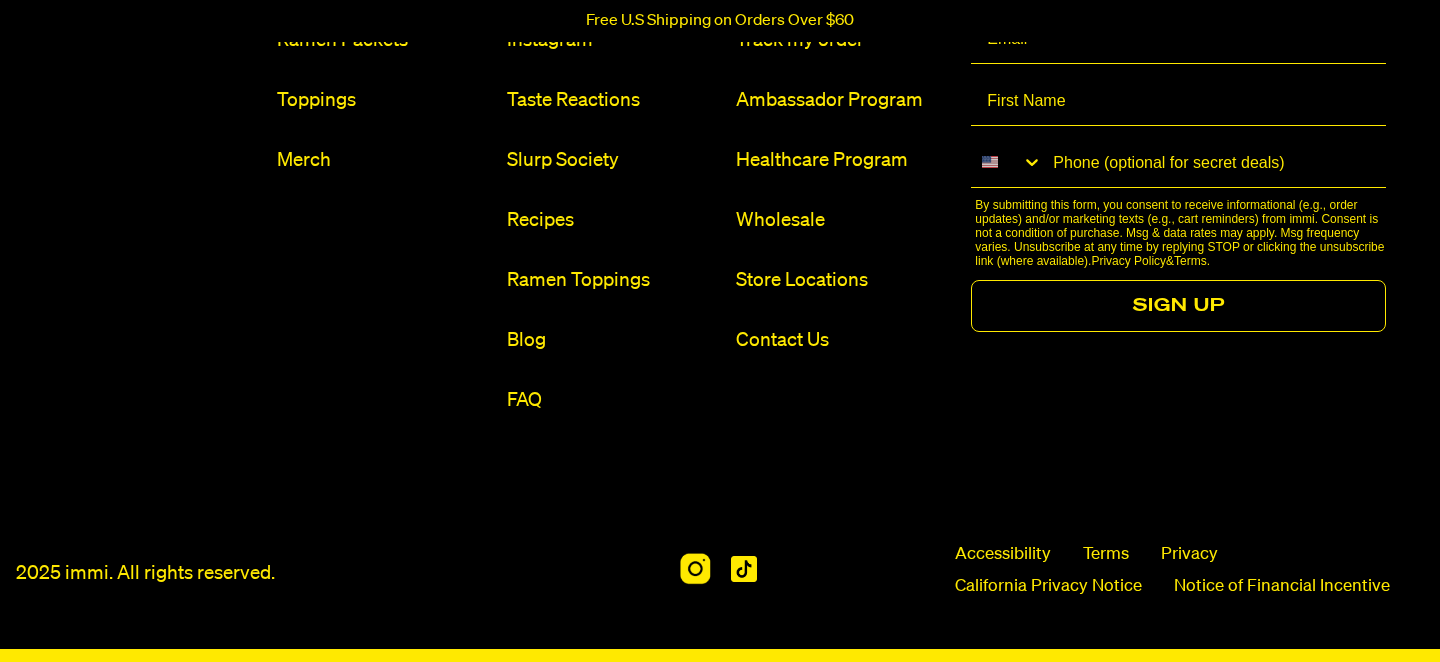 click at bounding box center [695, 569] 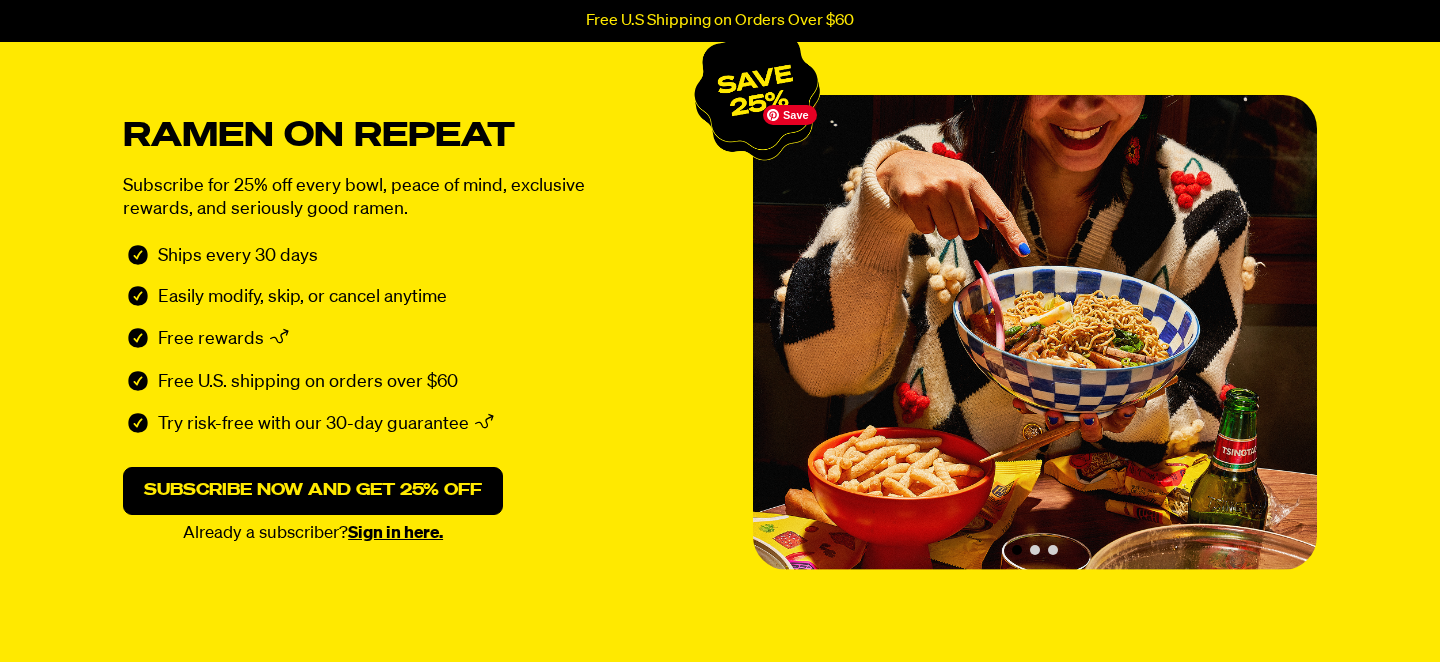 scroll, scrollTop: 121, scrollLeft: 0, axis: vertical 